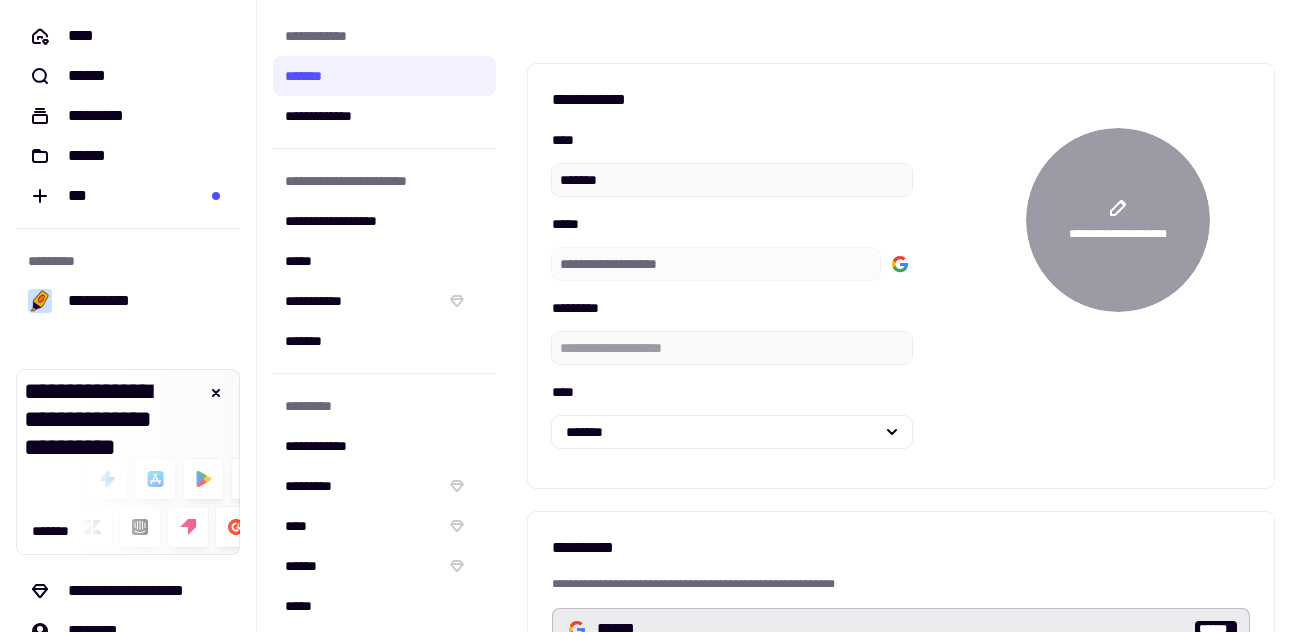 scroll, scrollTop: 0, scrollLeft: 0, axis: both 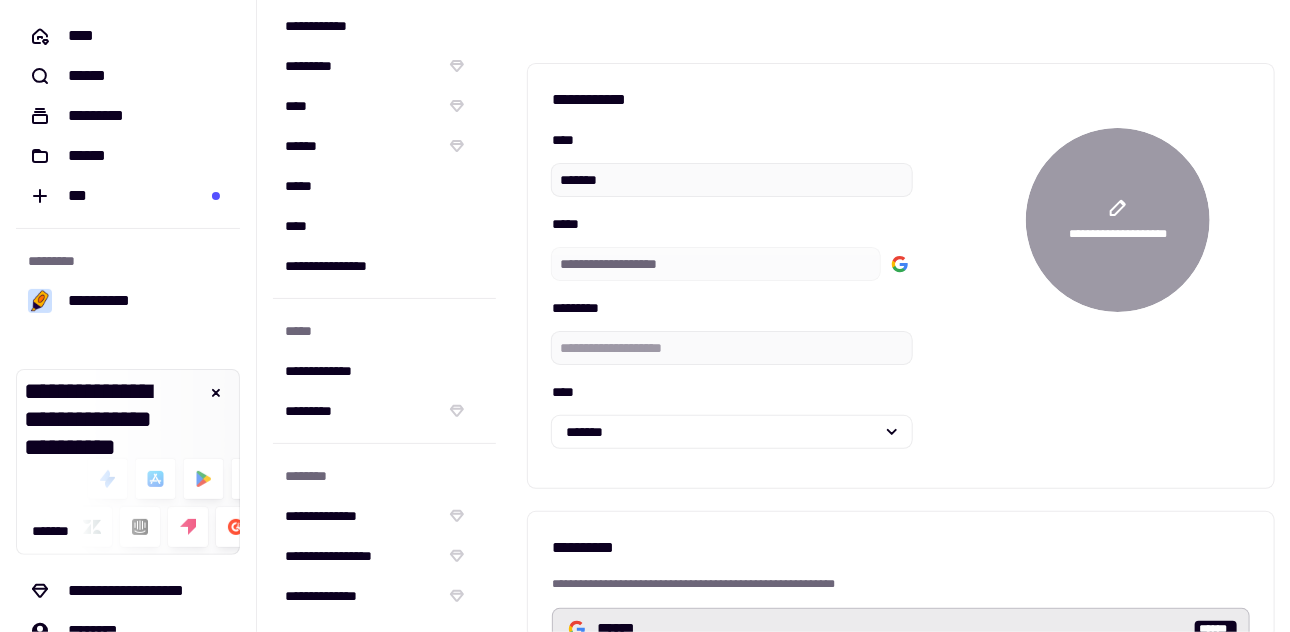 click on "**********" at bounding box center [1138, 296] 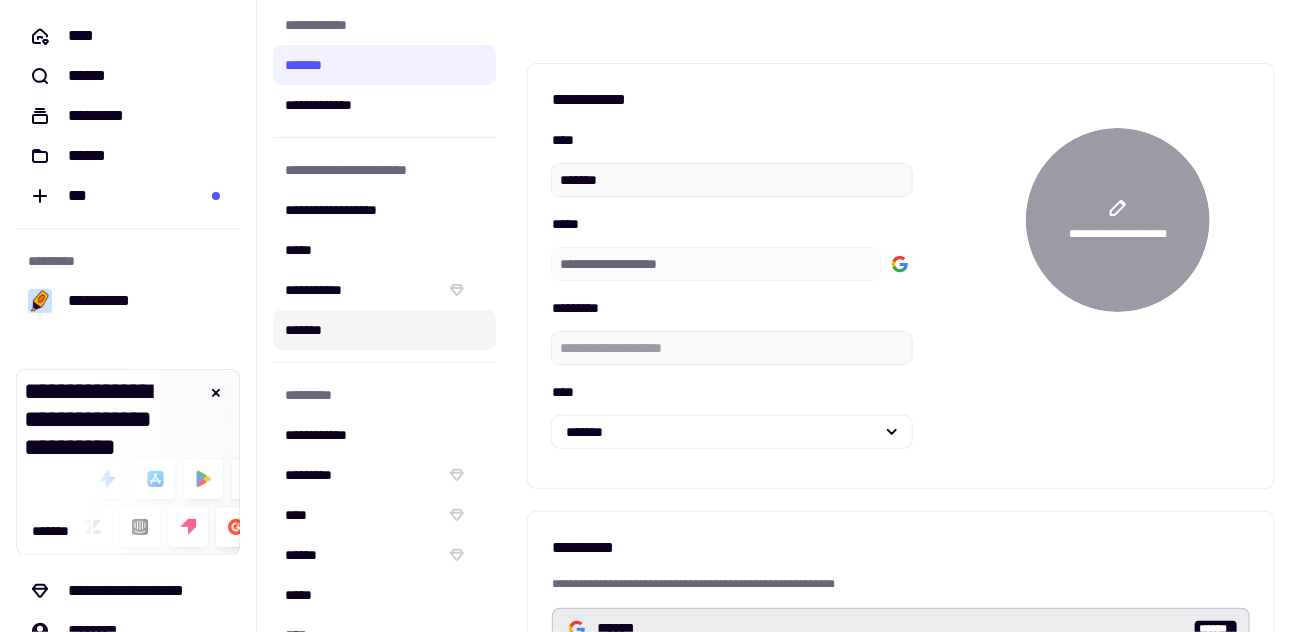 scroll, scrollTop: 0, scrollLeft: 0, axis: both 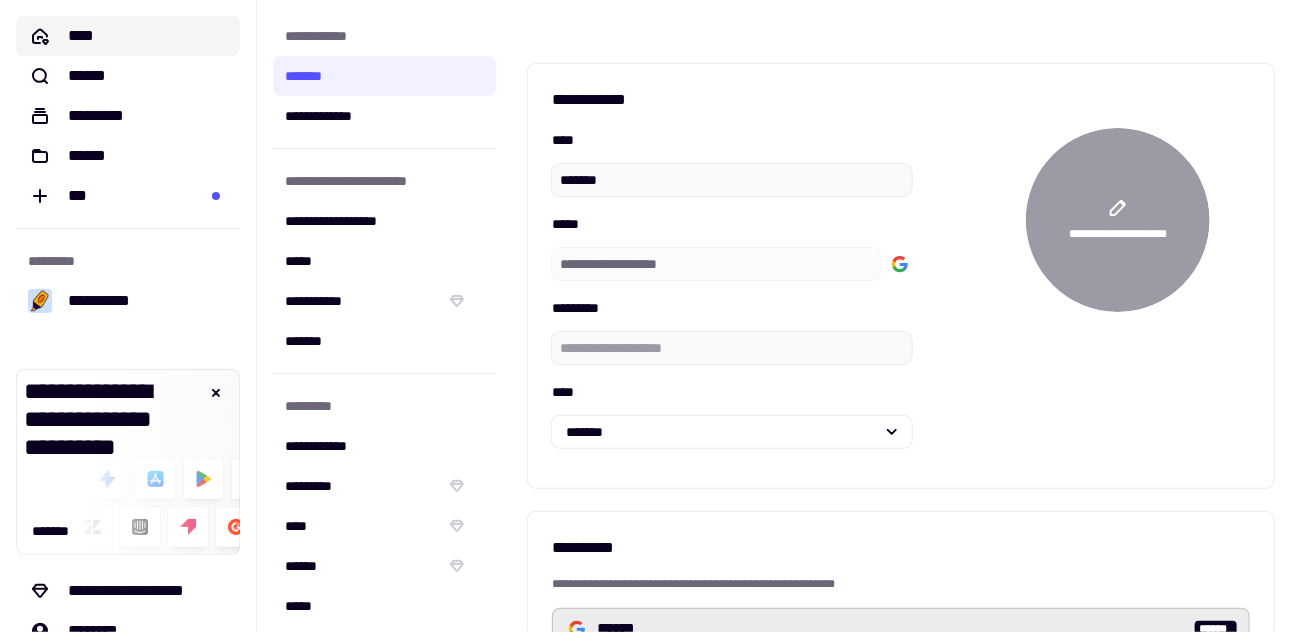 click on "****" 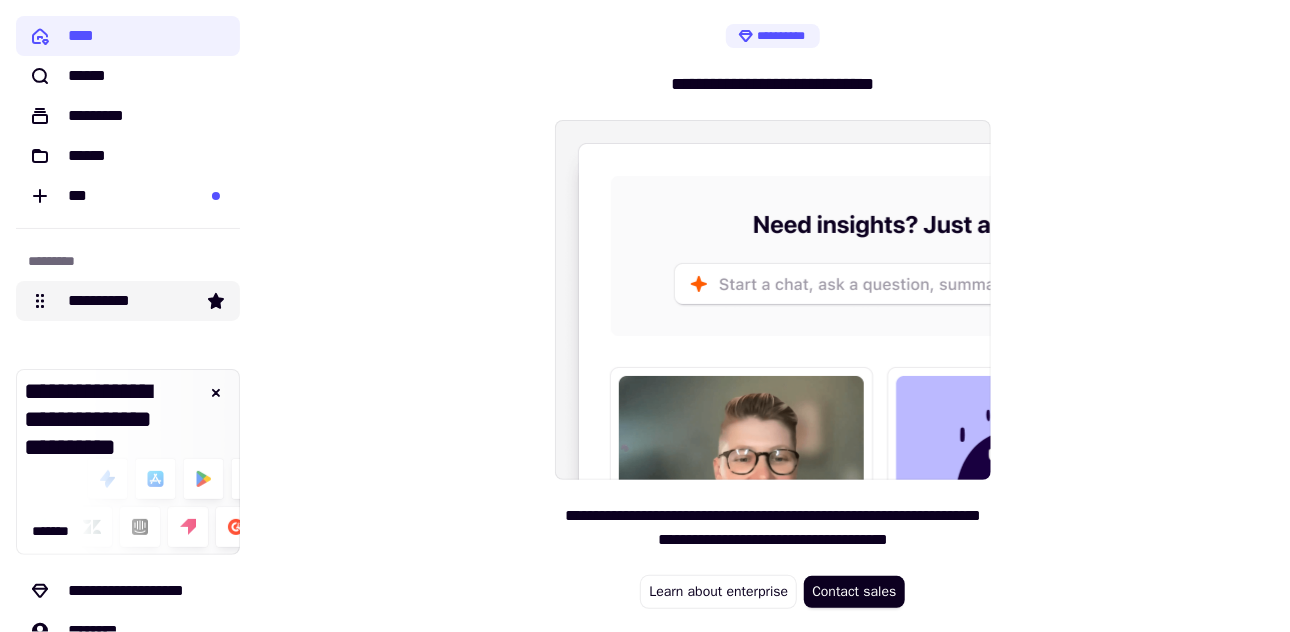 click on "**********" 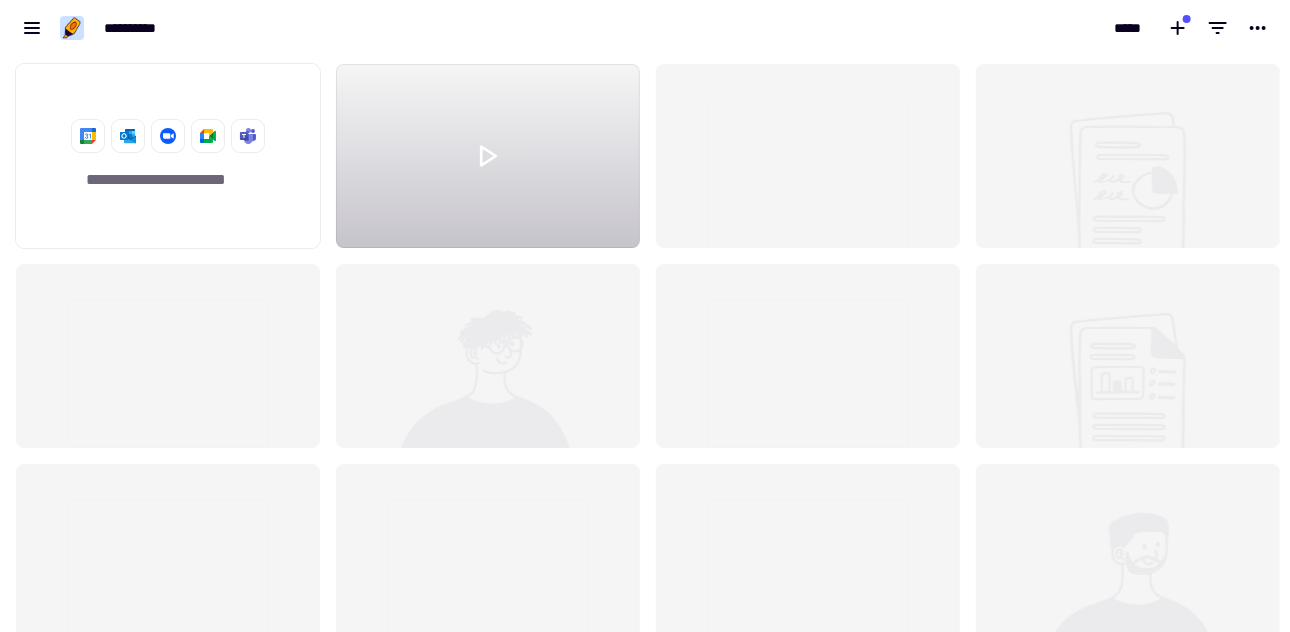scroll, scrollTop: 16, scrollLeft: 16, axis: both 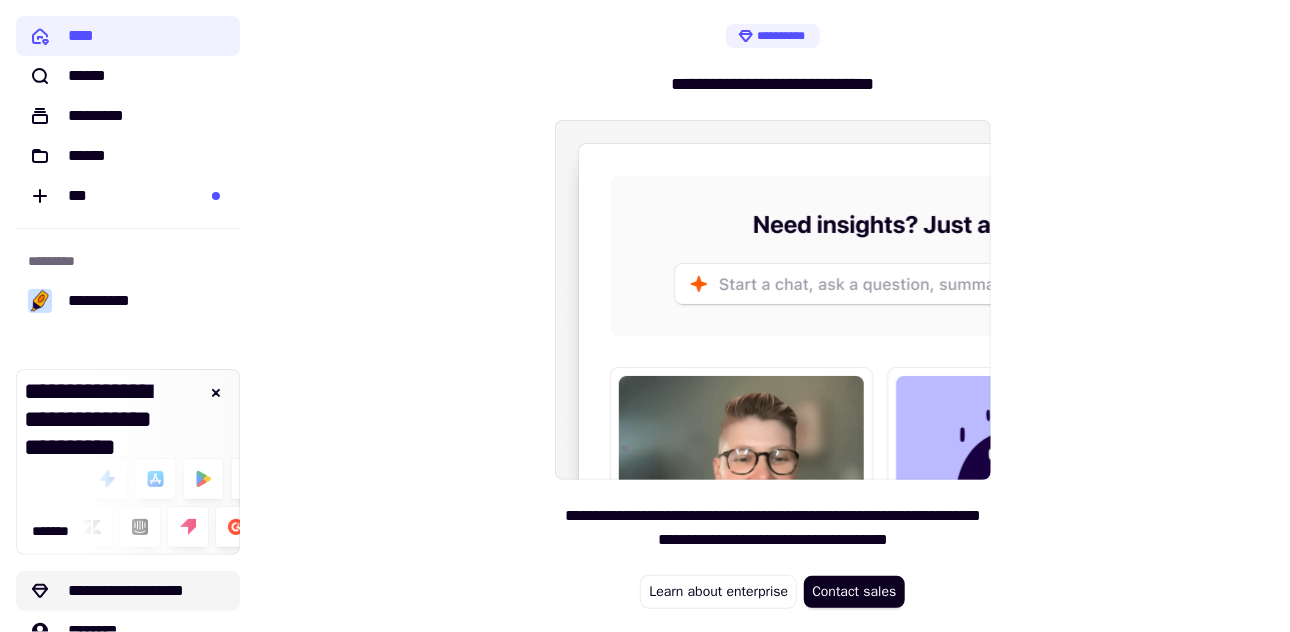 click on "**********" 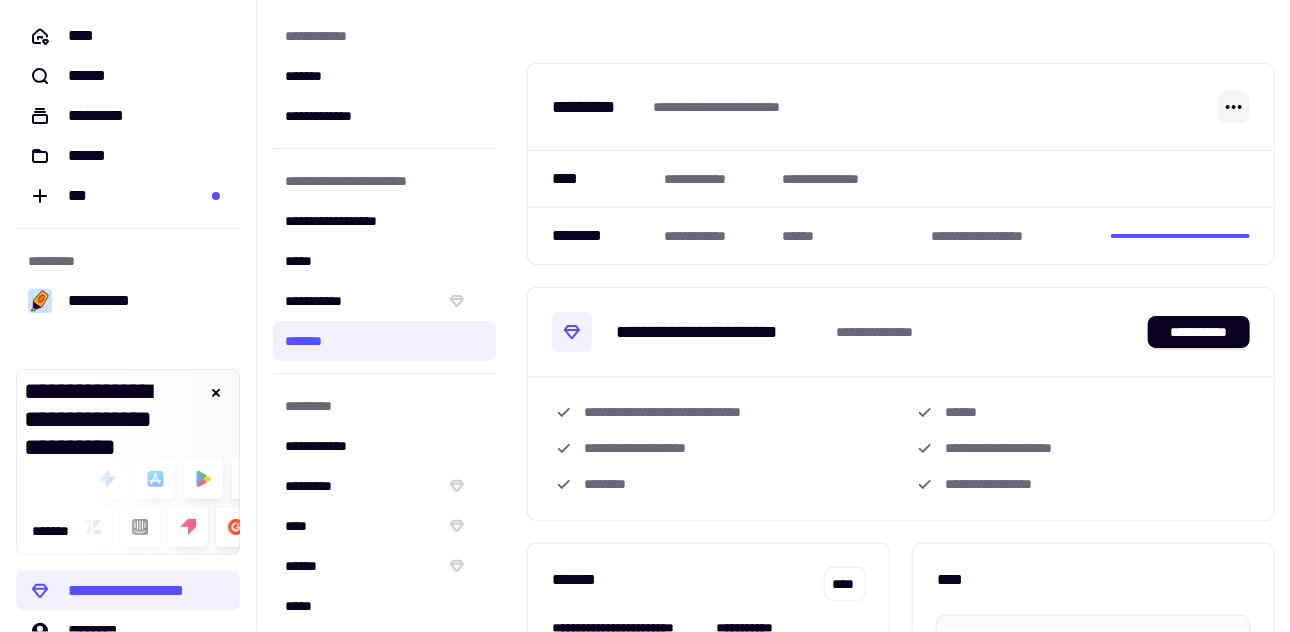 click 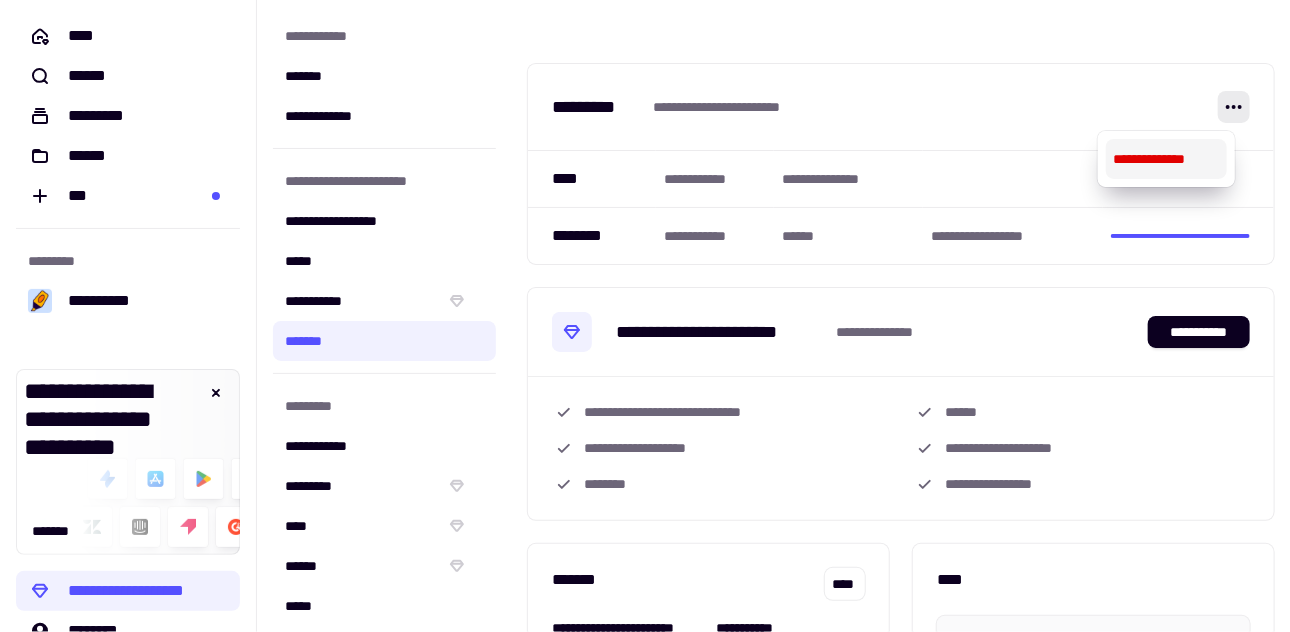 click on "**********" at bounding box center (1166, 159) 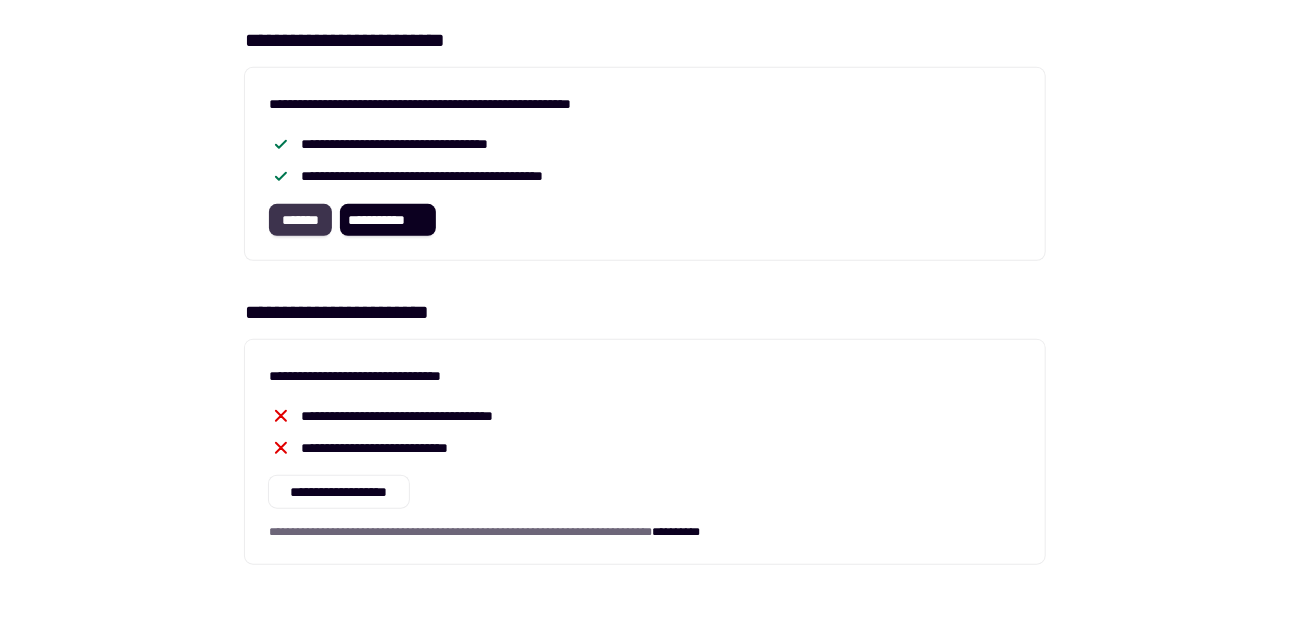 scroll, scrollTop: 500, scrollLeft: 0, axis: vertical 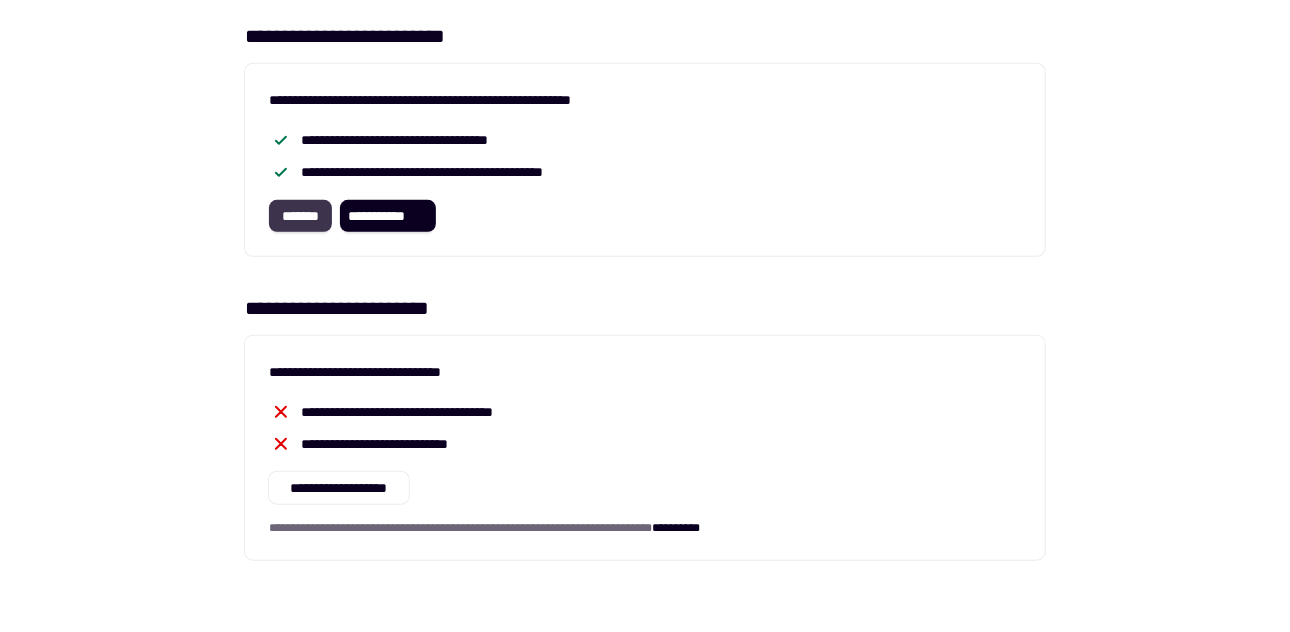 click on "*******" 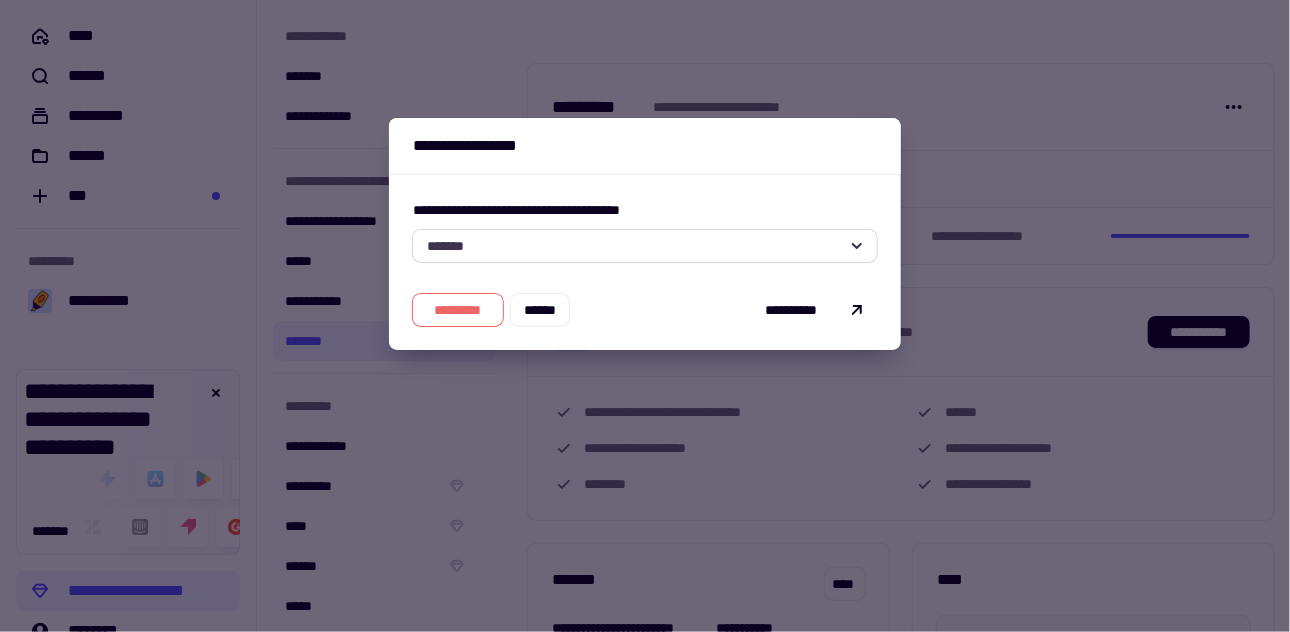click on "*******" 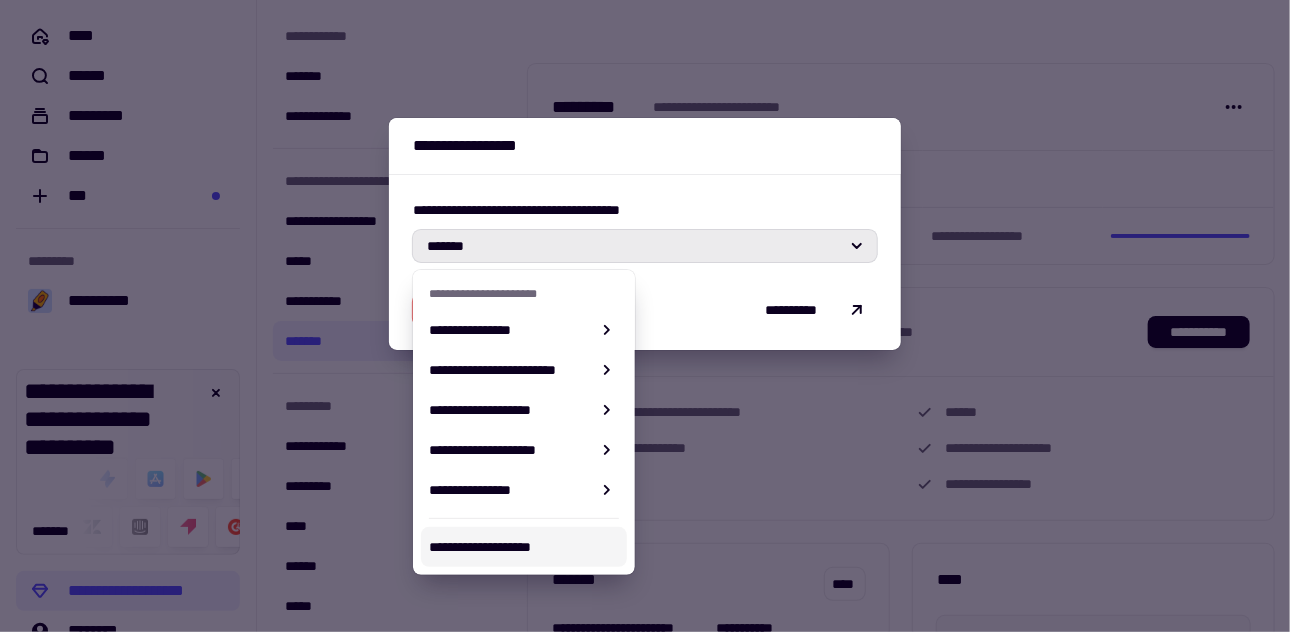 click on "**********" at bounding box center (524, 547) 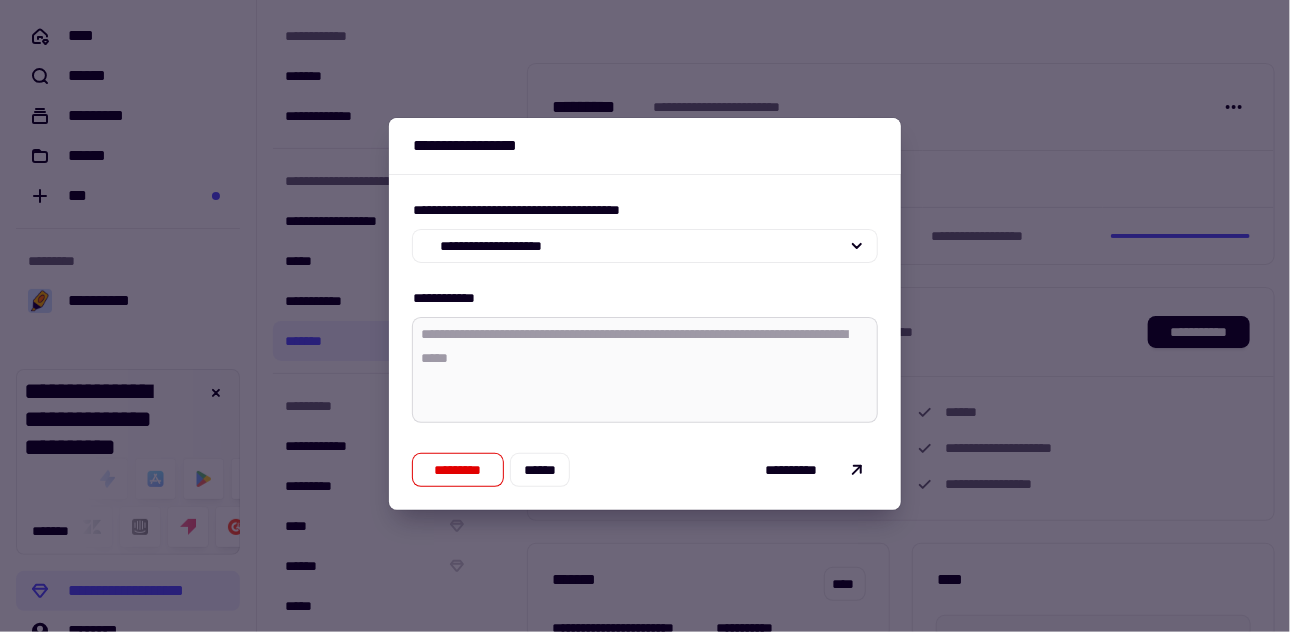 click at bounding box center (645, 370) 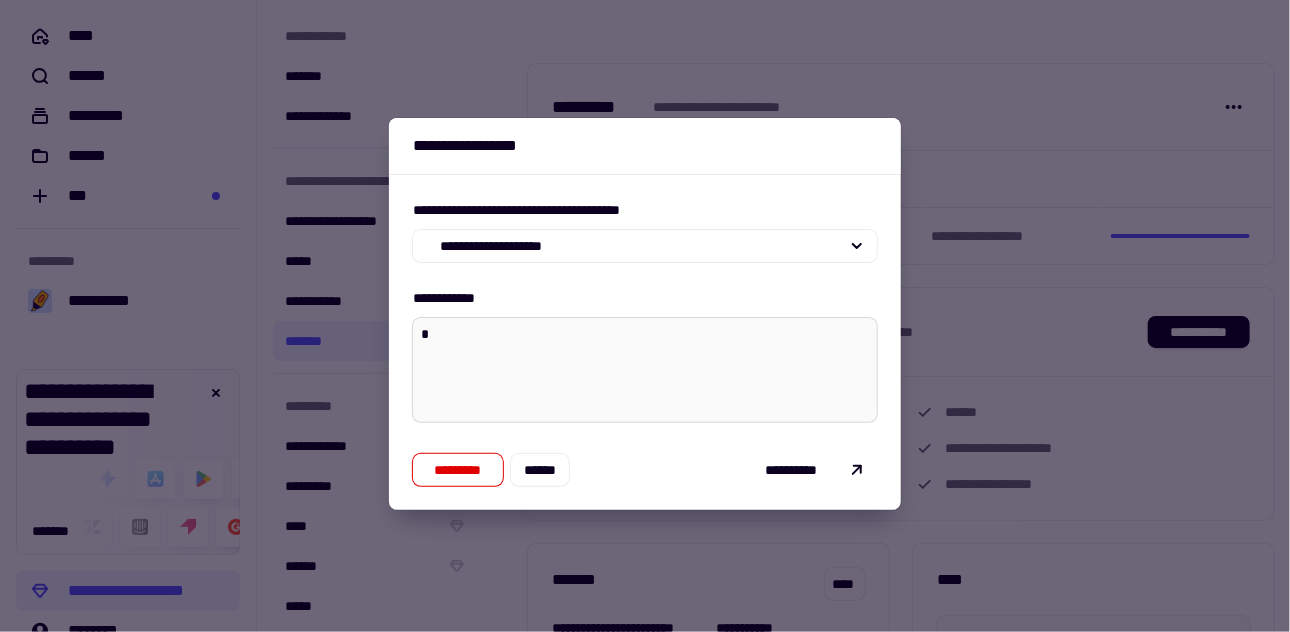 type on "*" 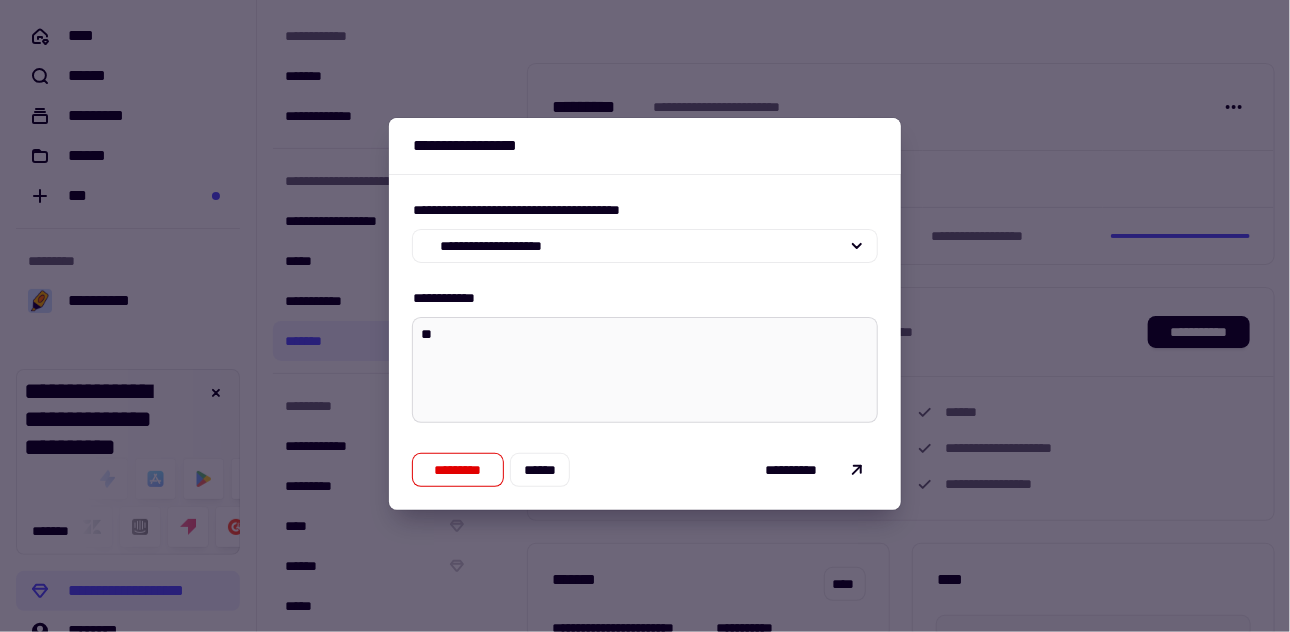 type on "*" 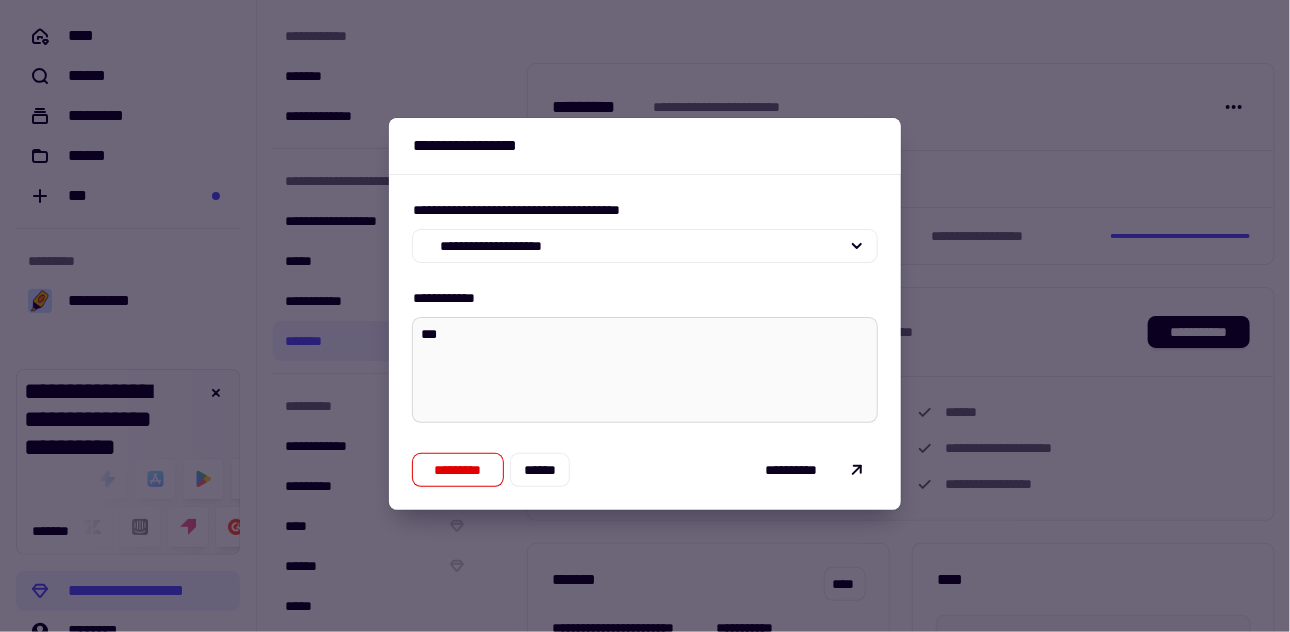 type on "*" 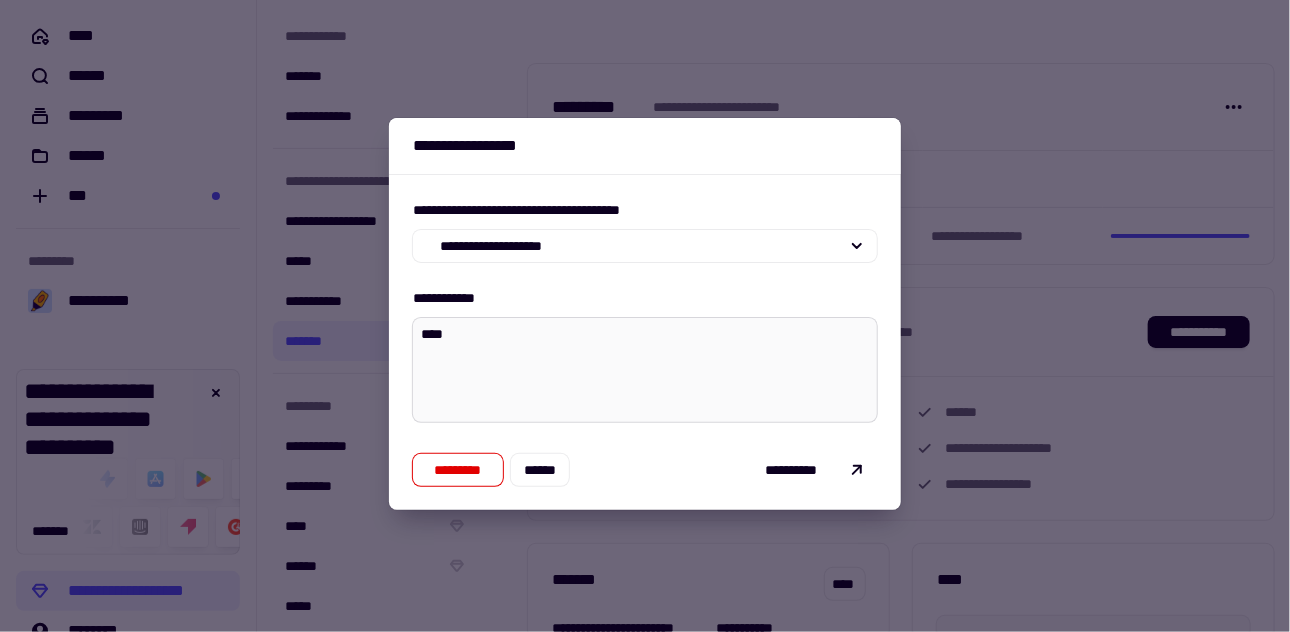 type on "*" 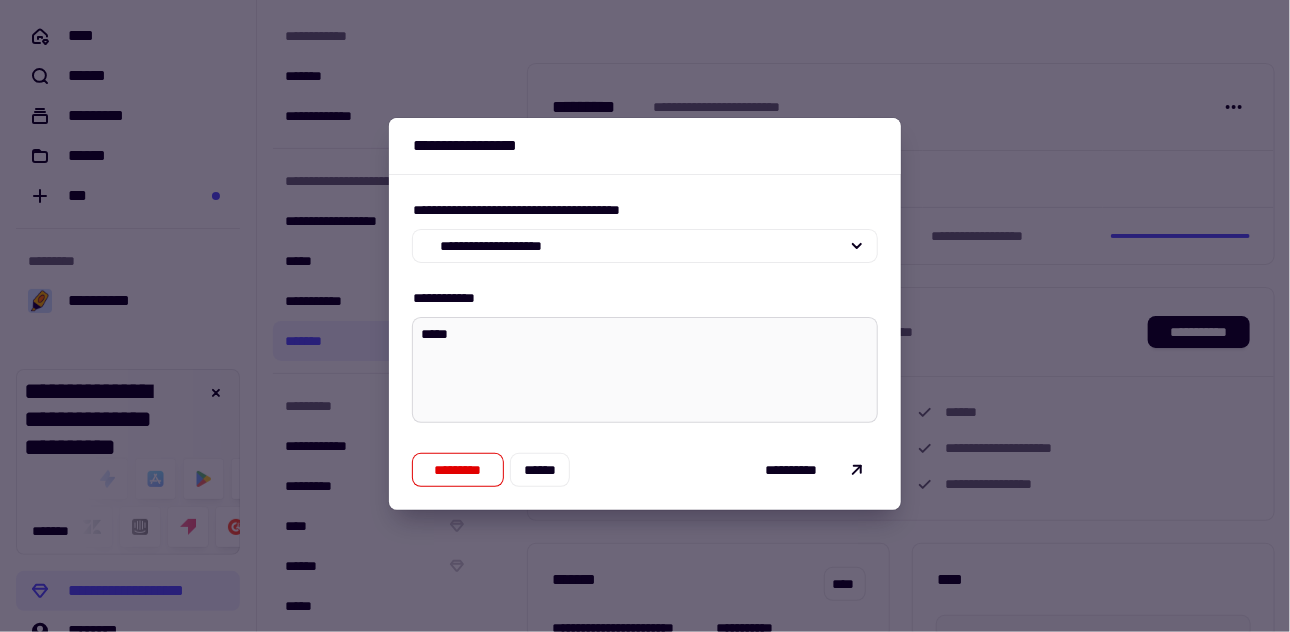 type on "*" 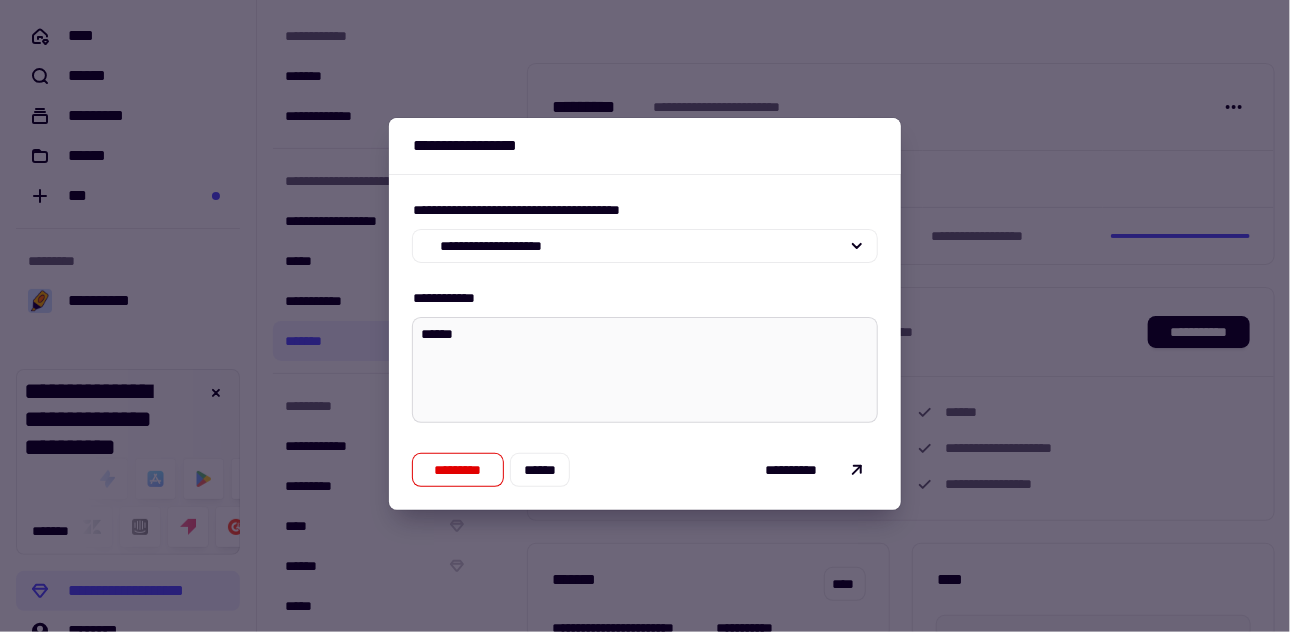 type on "*" 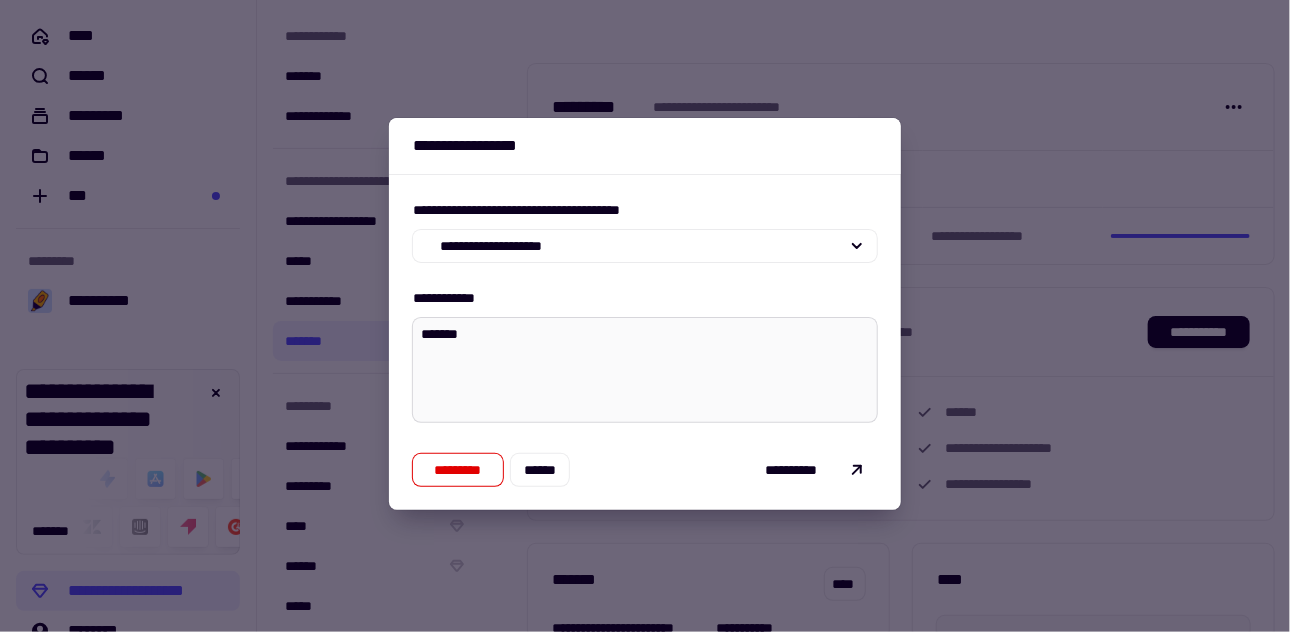 type on "********" 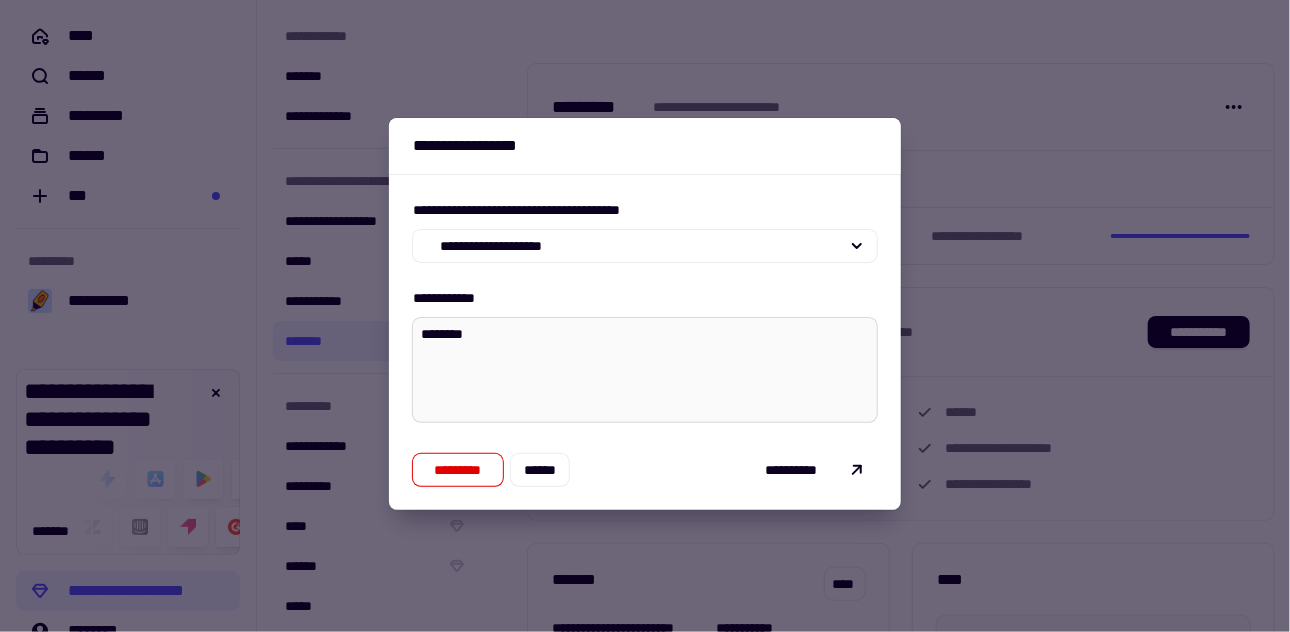 type on "*" 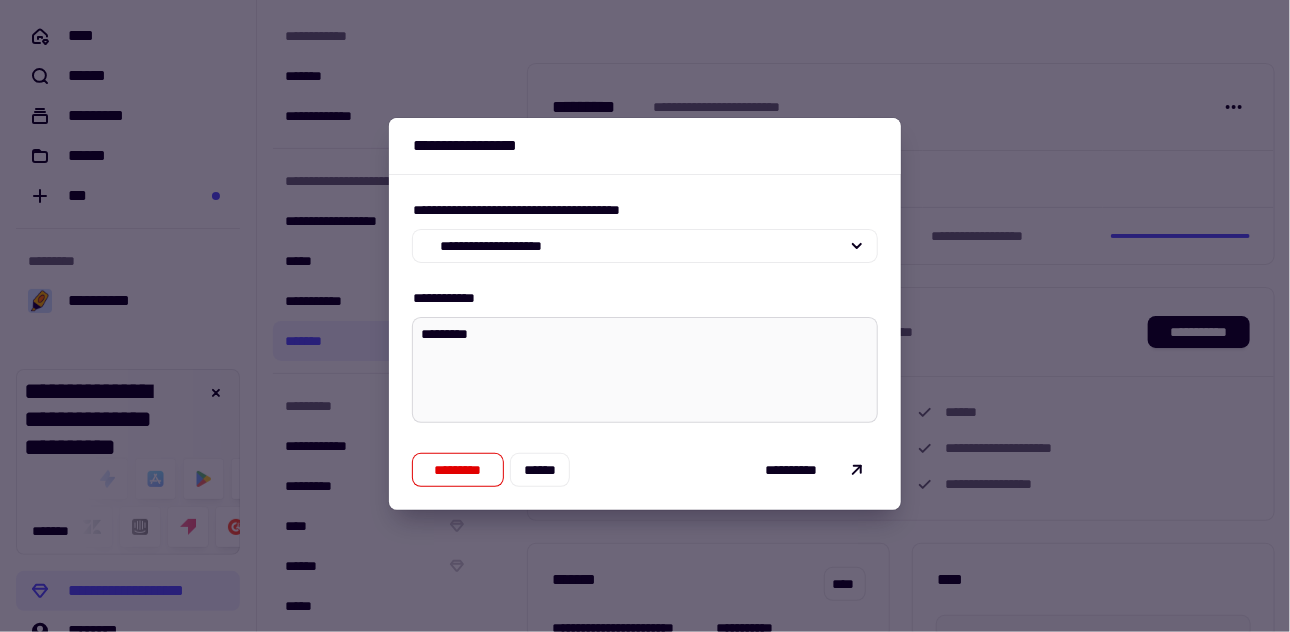 type on "*" 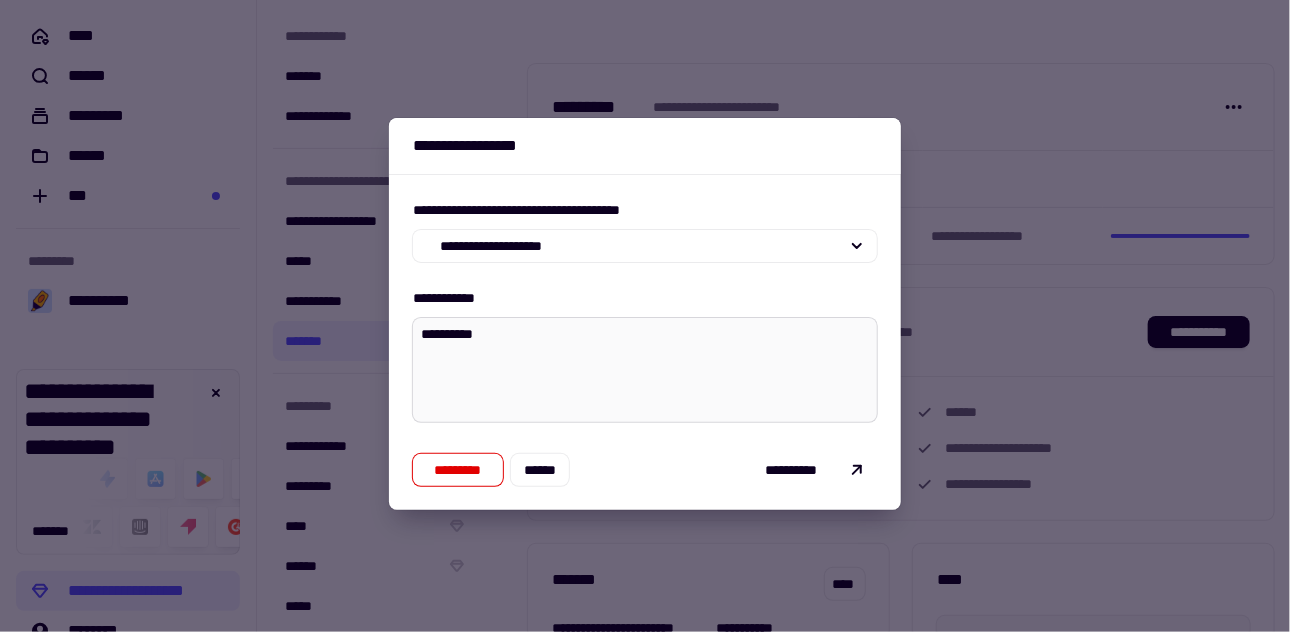 type on "*" 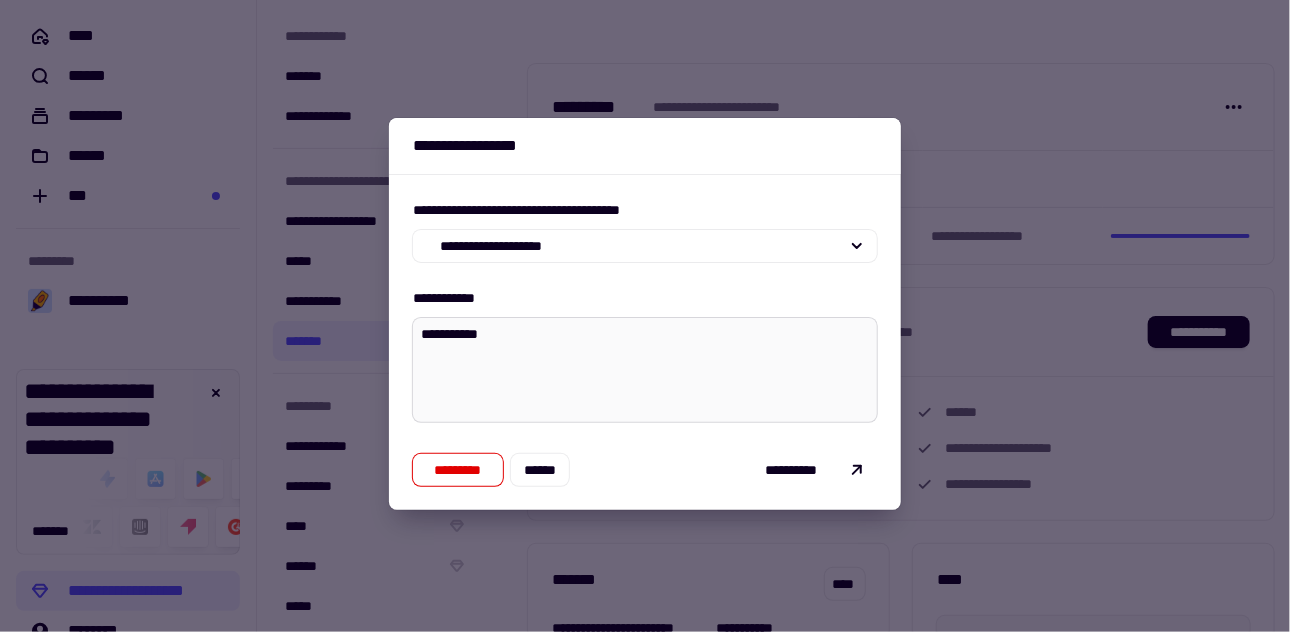 type on "*" 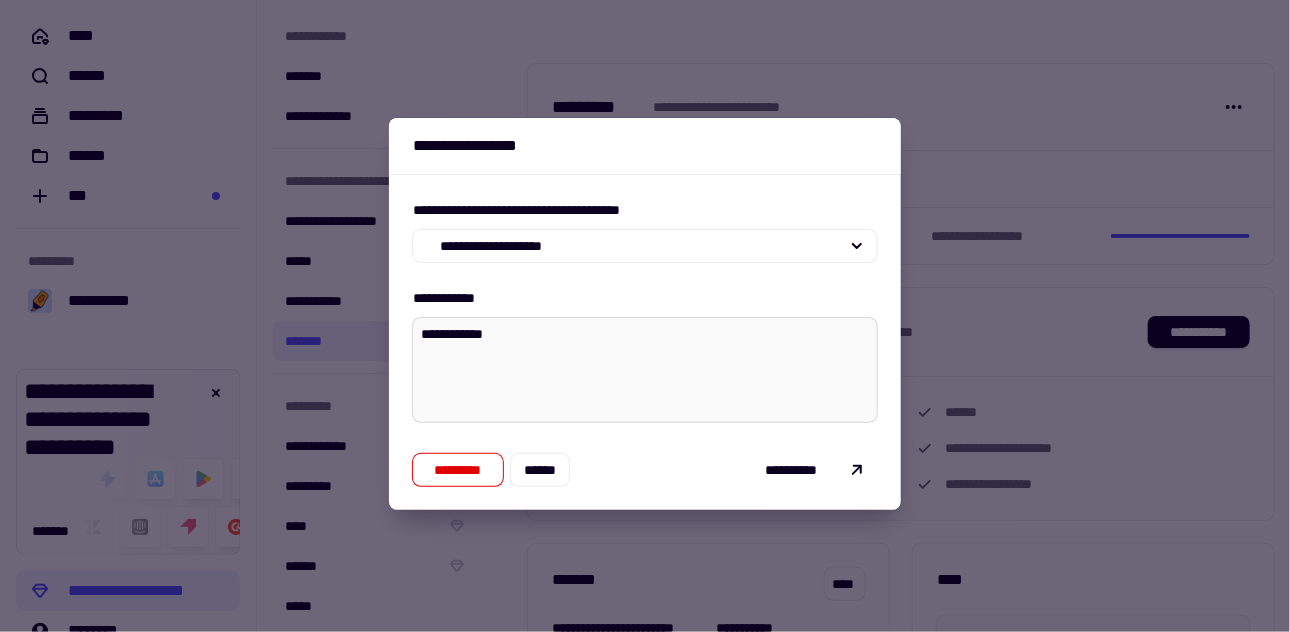type on "*" 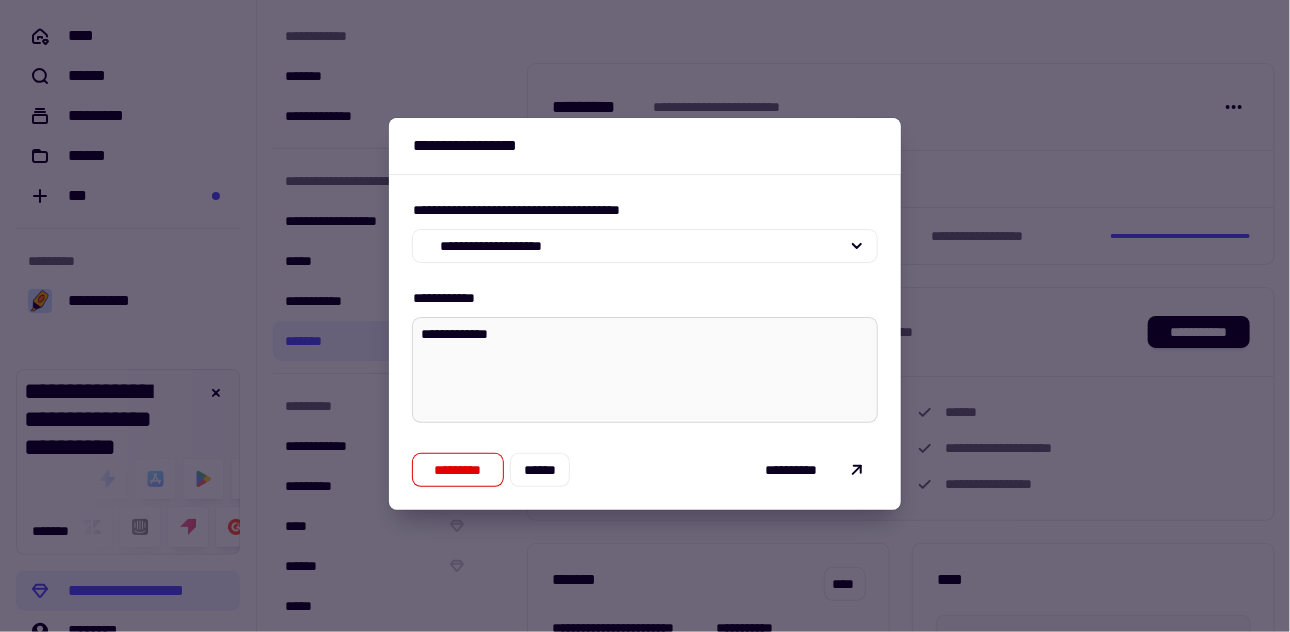 type on "*" 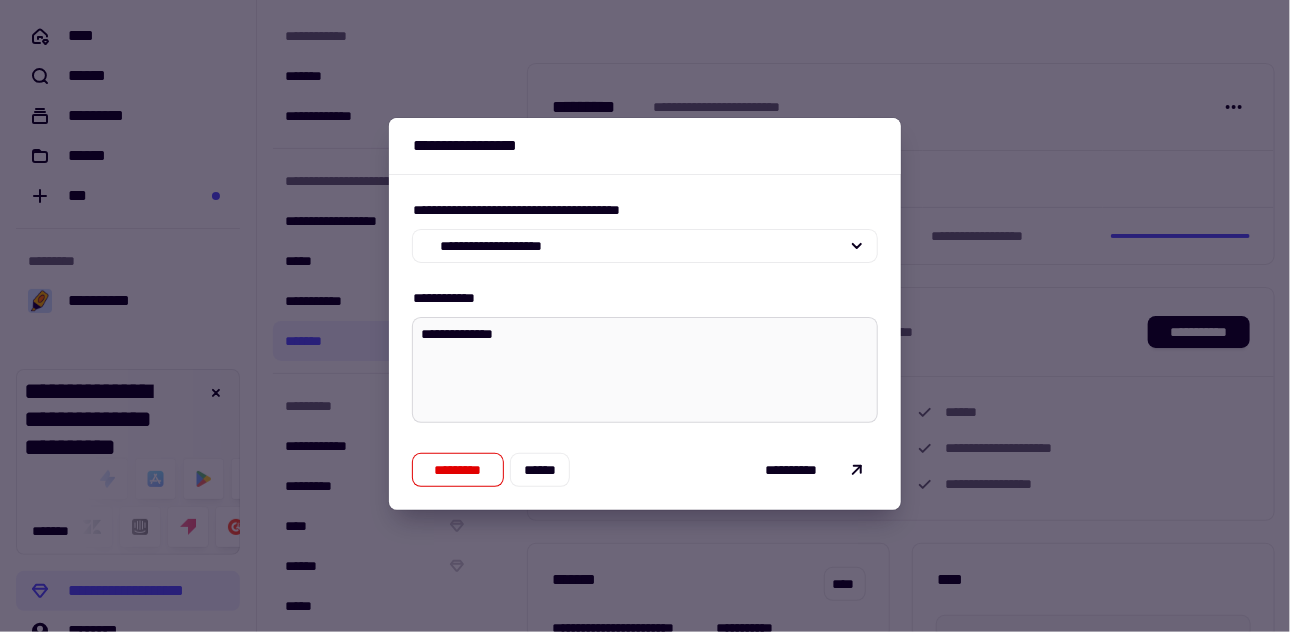 type on "*" 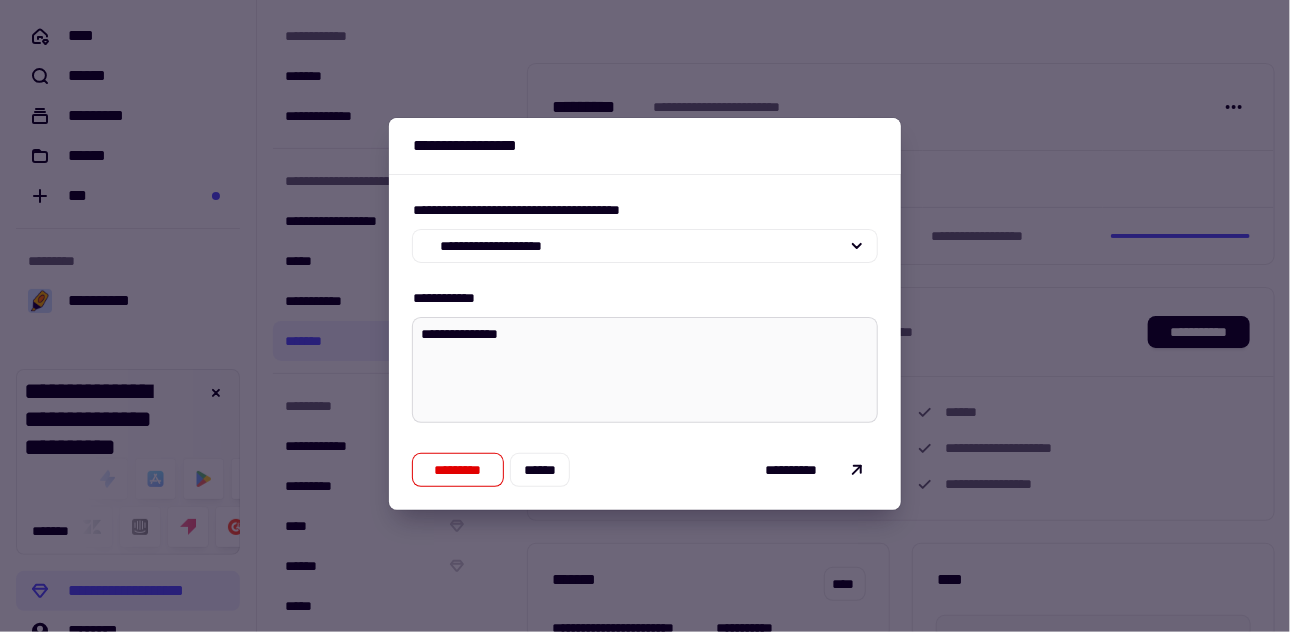 type on "*" 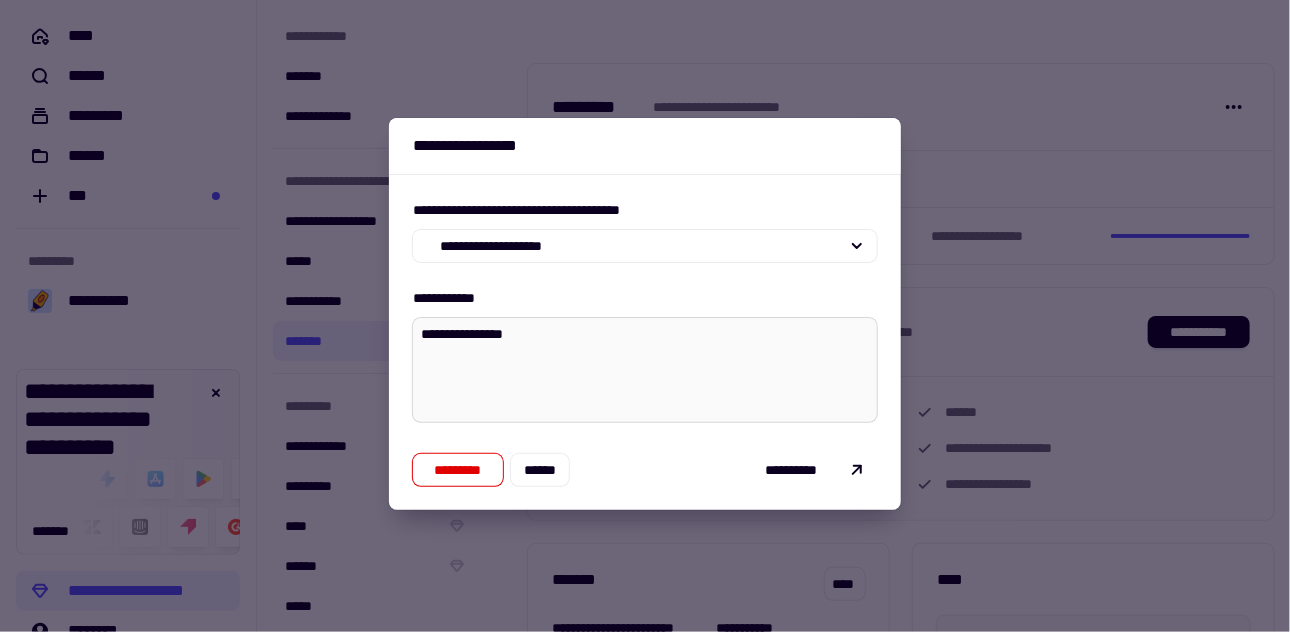 type on "*" 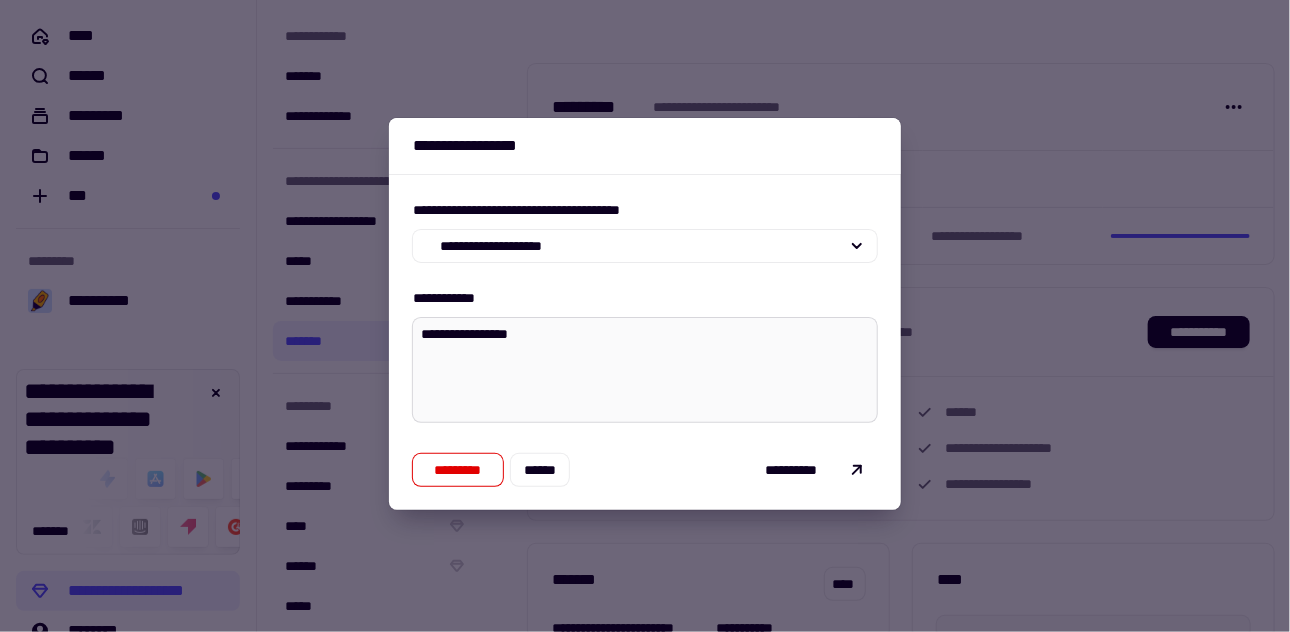 type on "*" 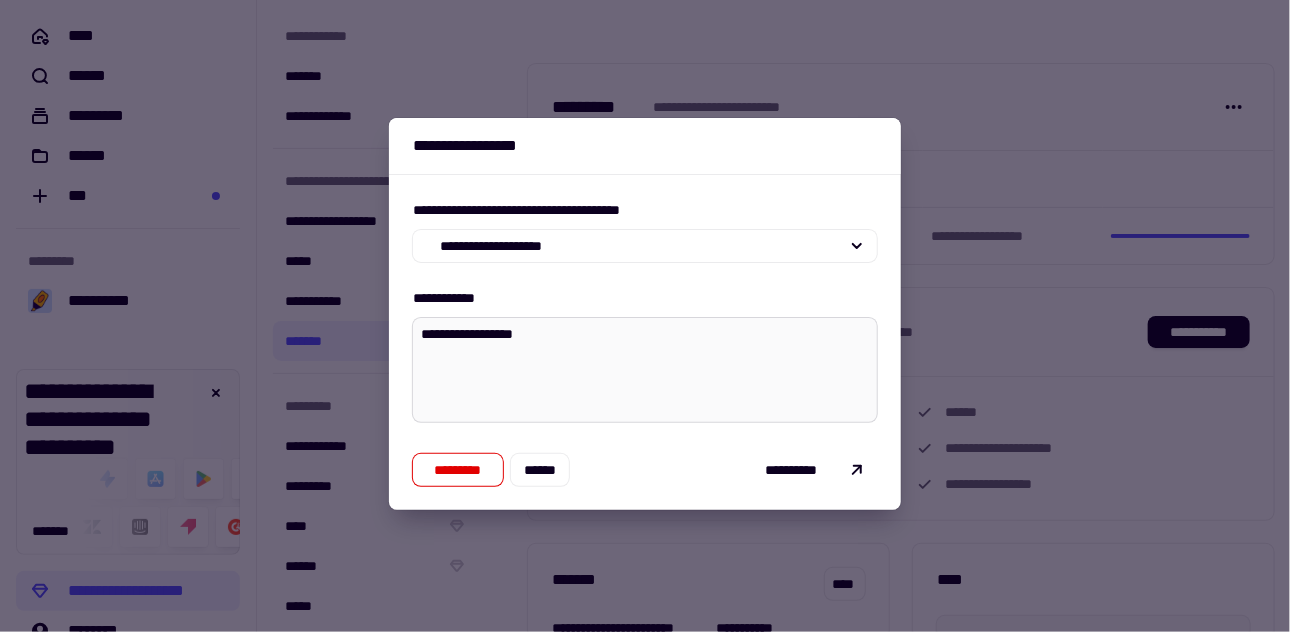type on "*" 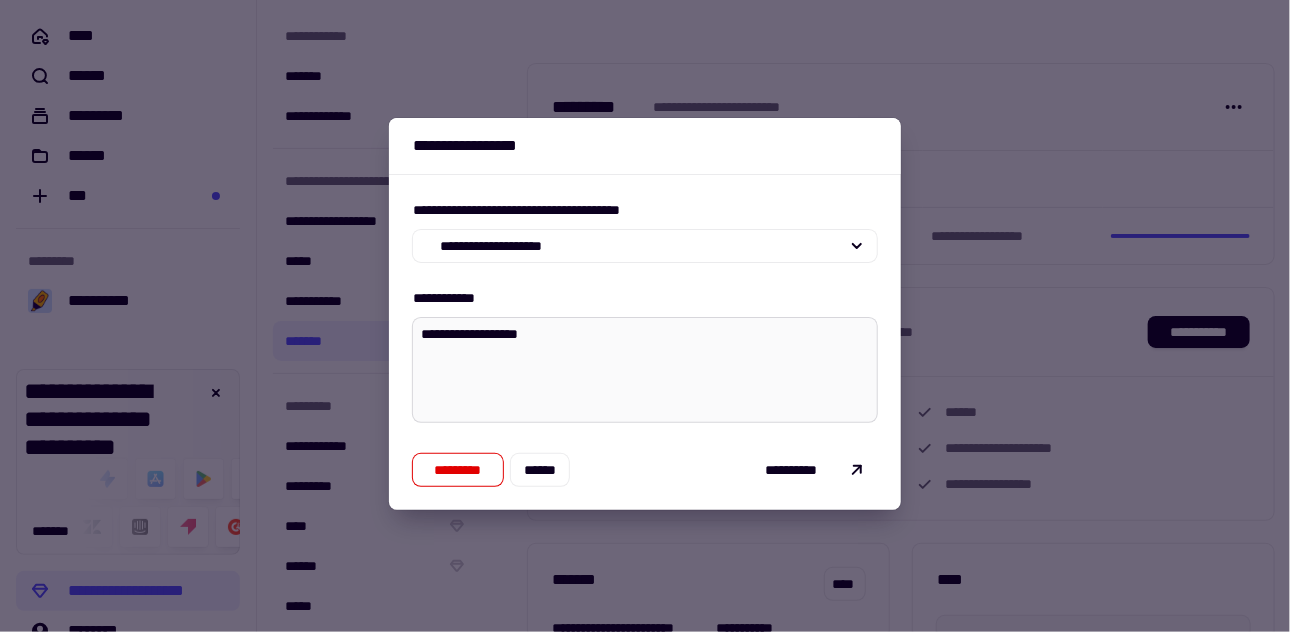 type on "*" 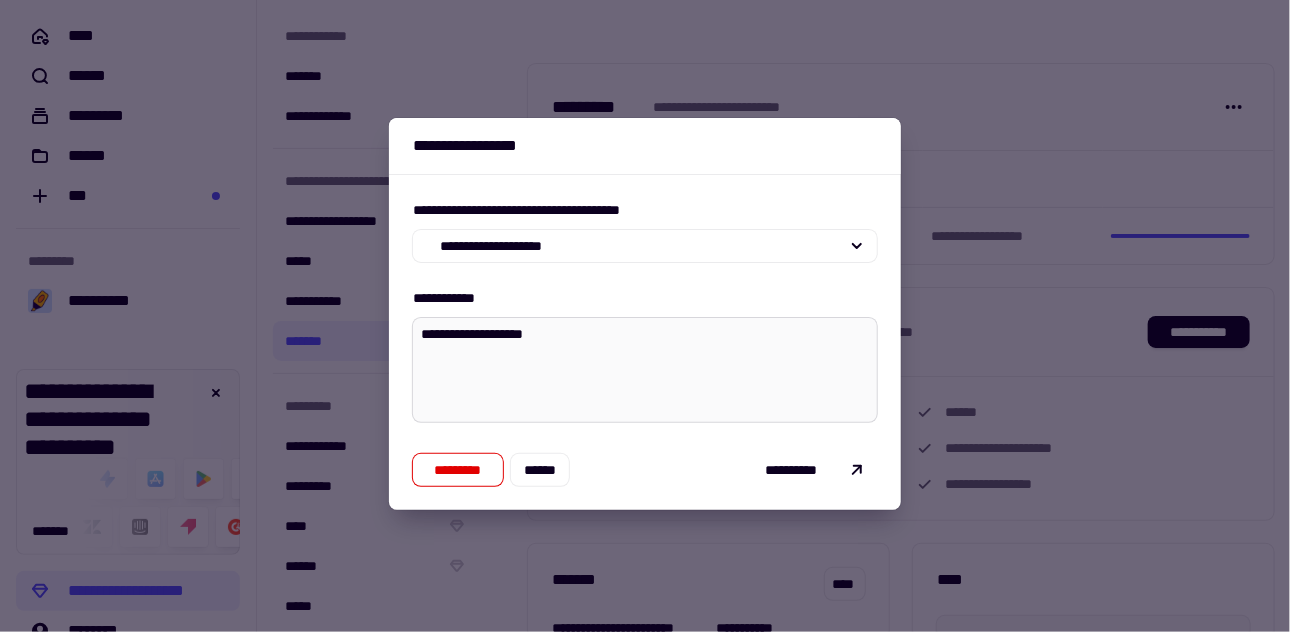 type on "*" 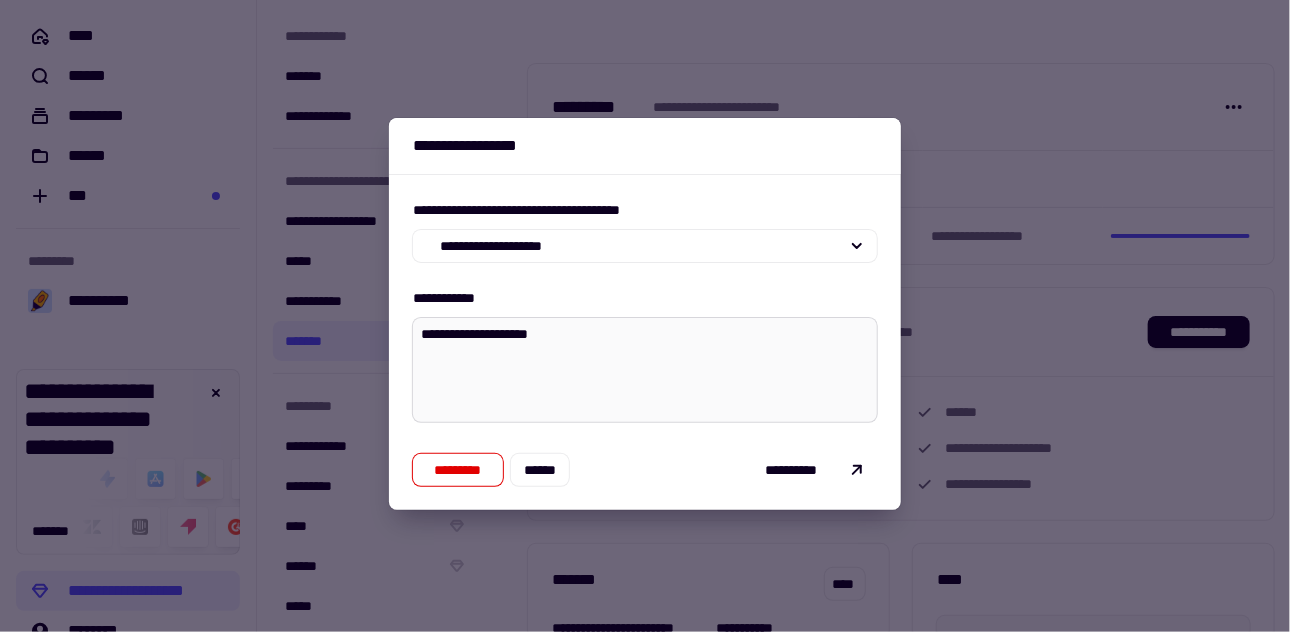 type on "**********" 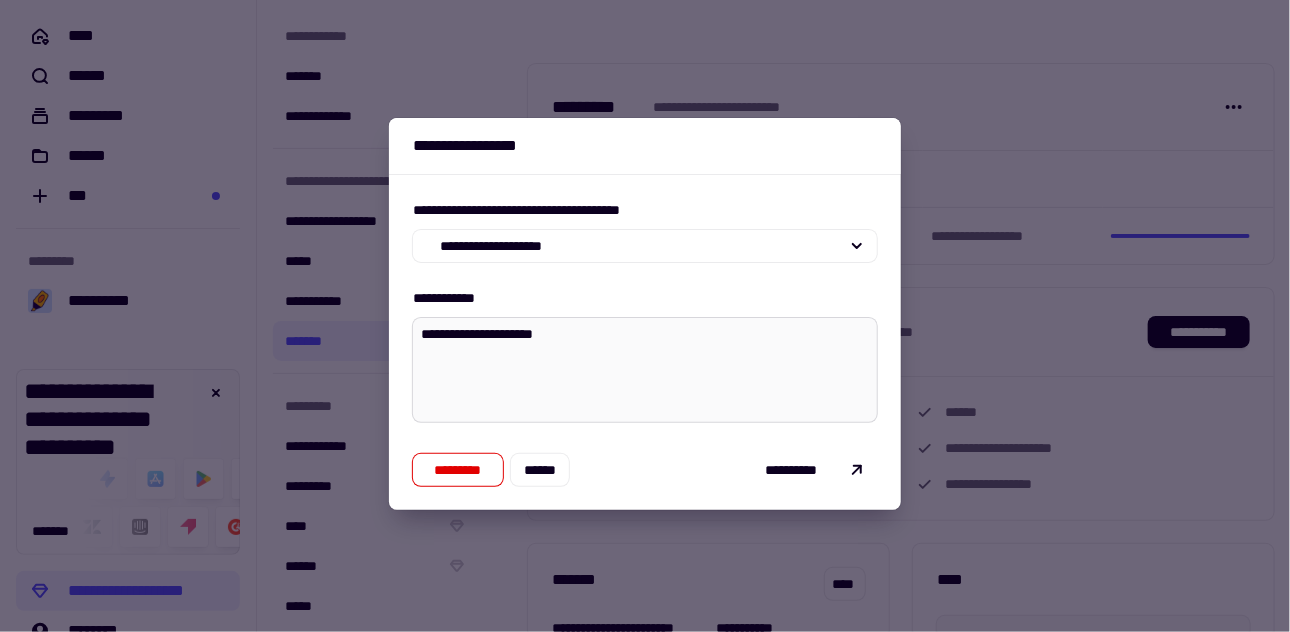type on "*" 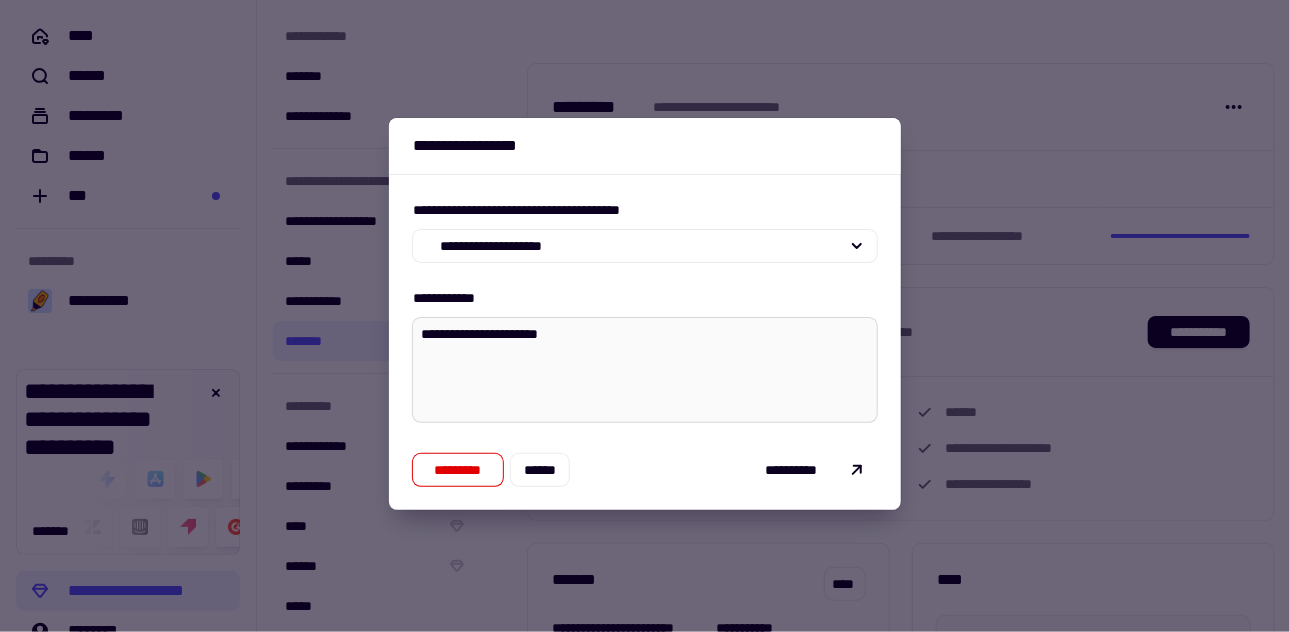 type on "*" 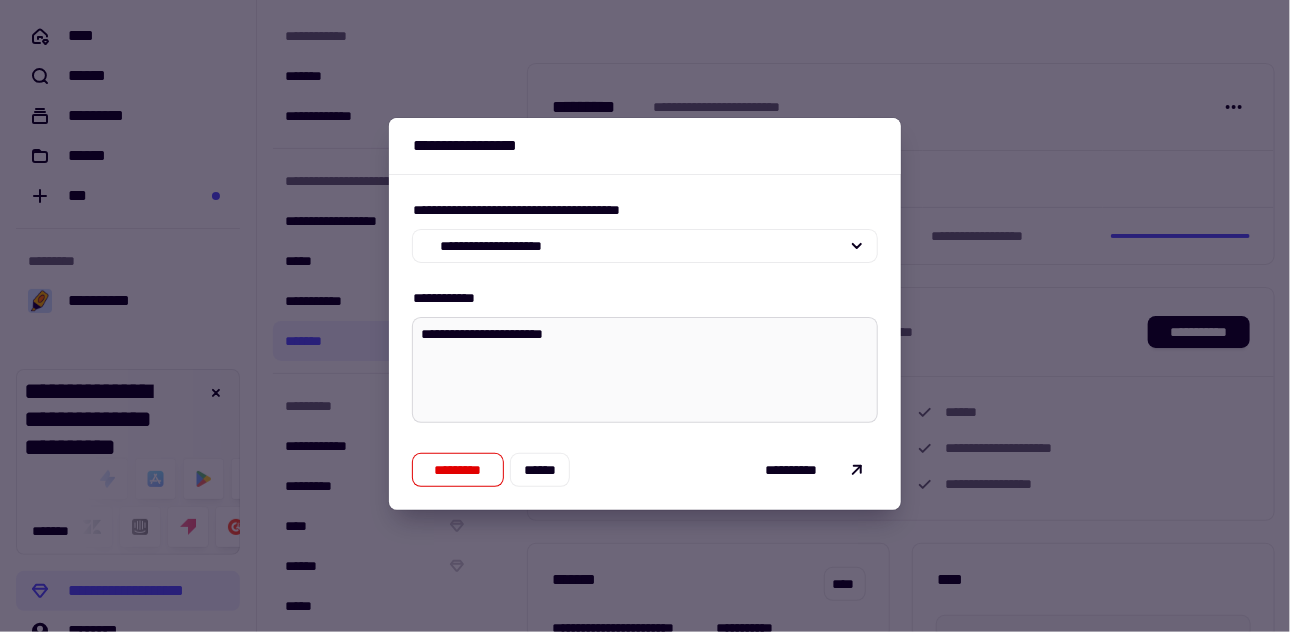 type on "*" 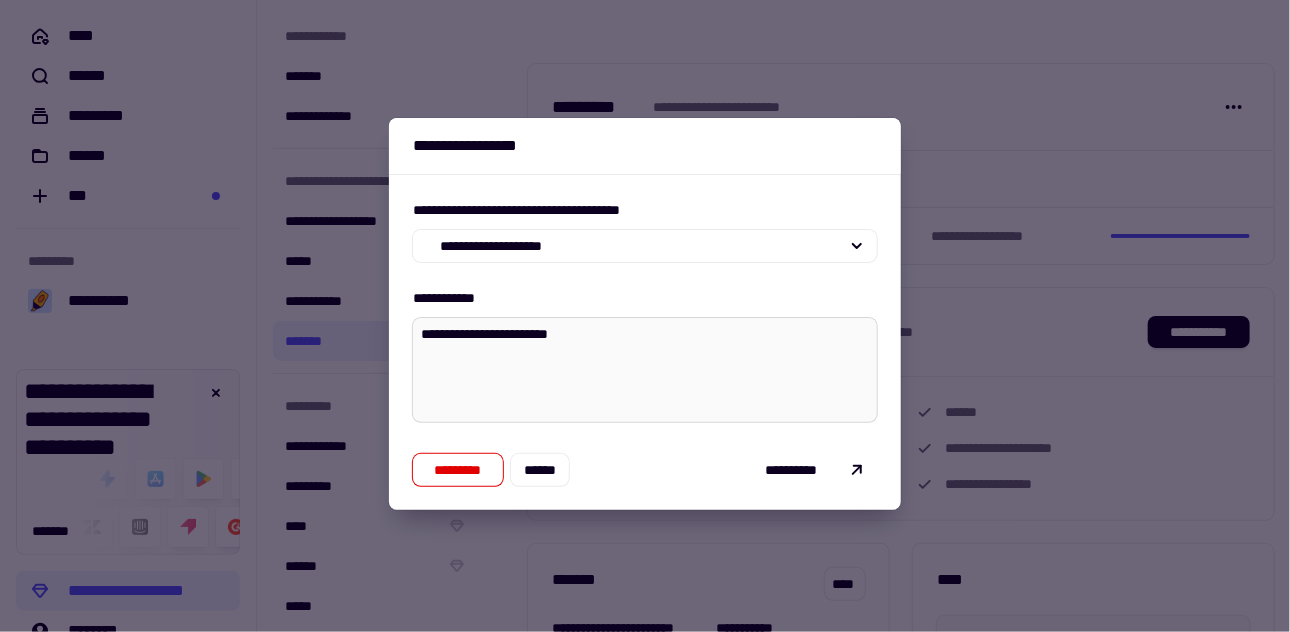 type on "*" 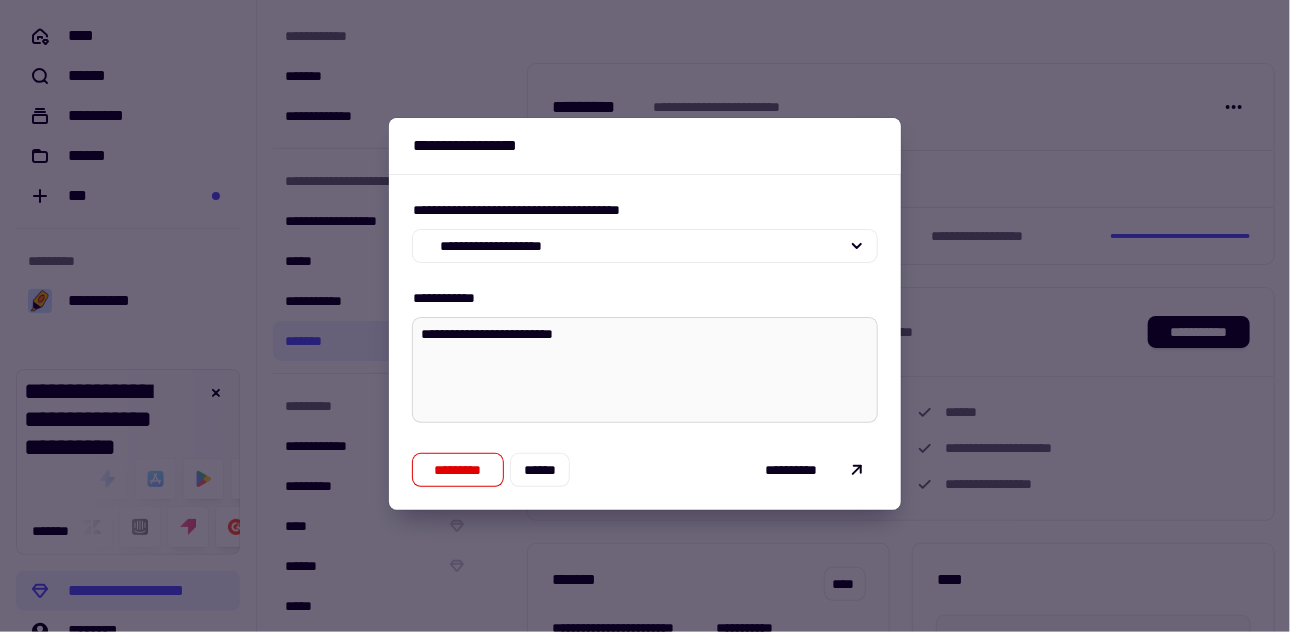 type on "*" 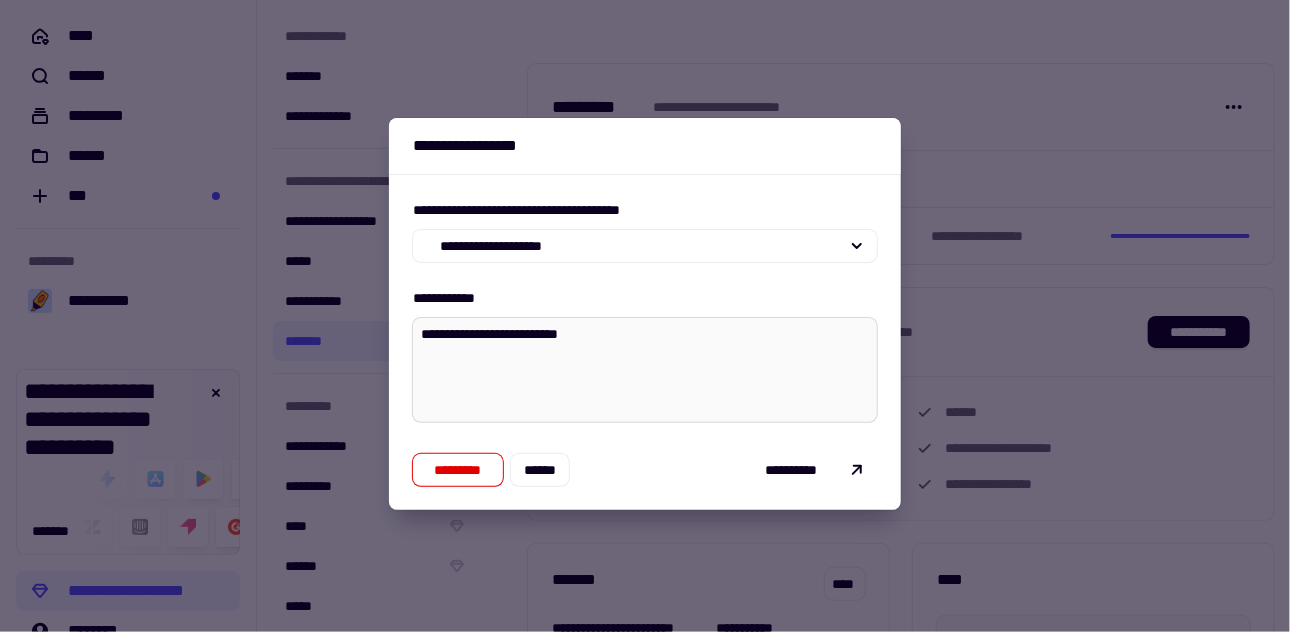 type on "*" 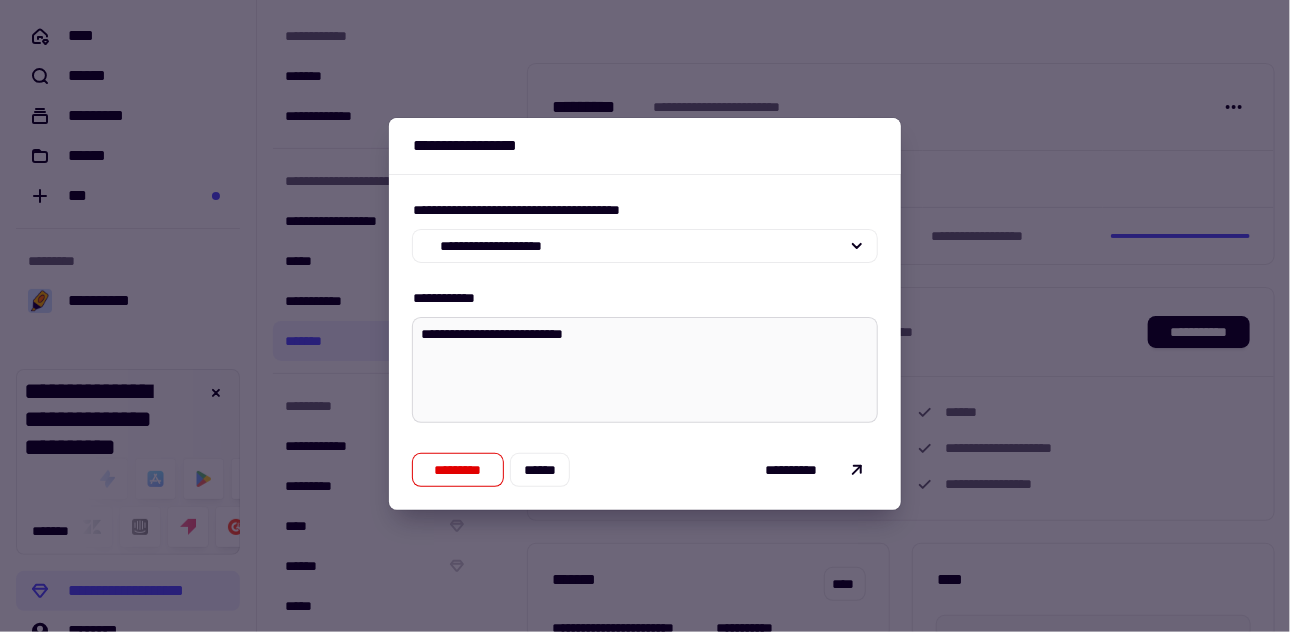 type on "*" 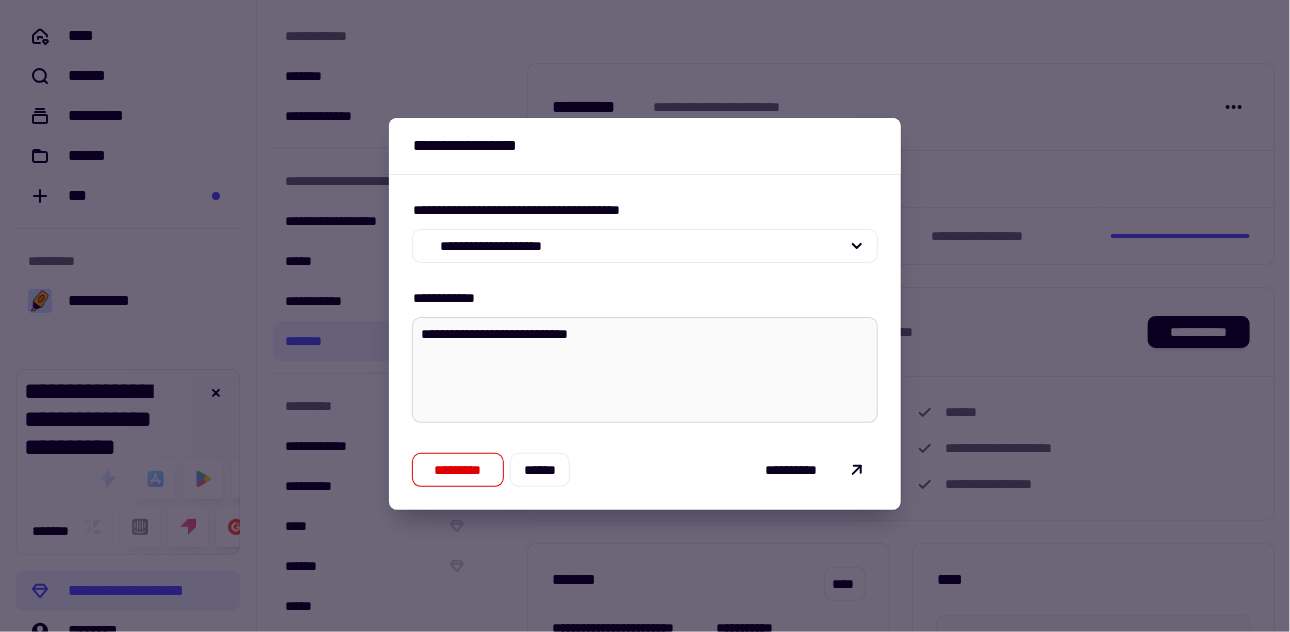 type on "*" 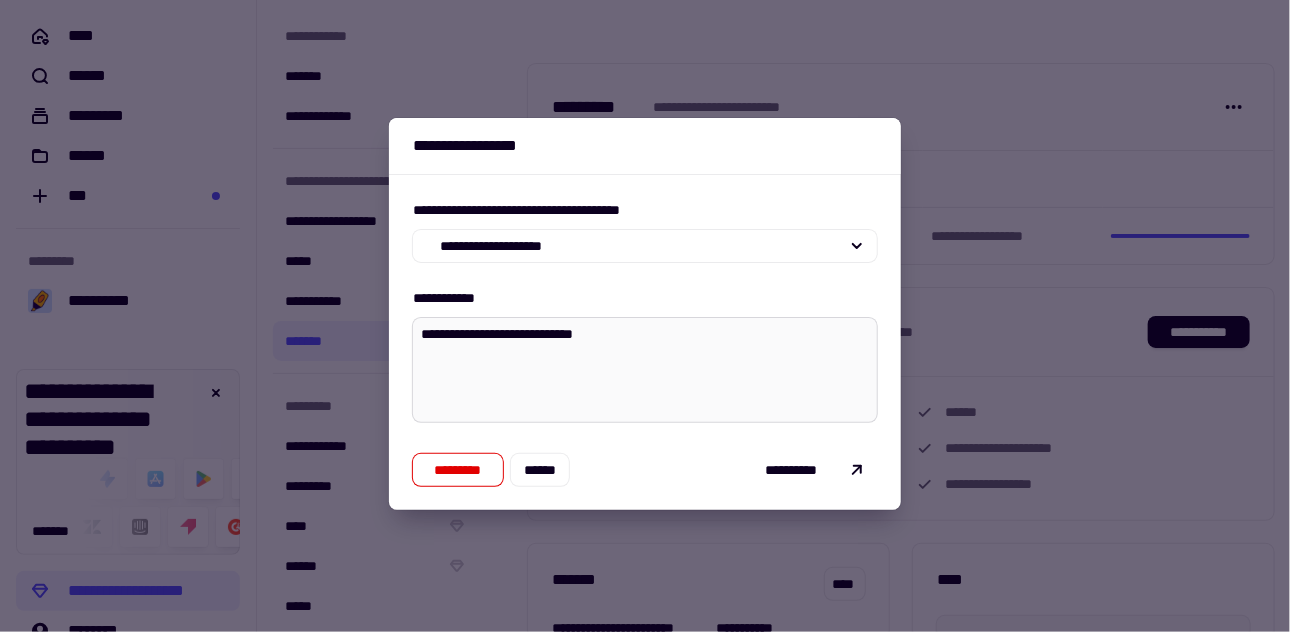 type on "*" 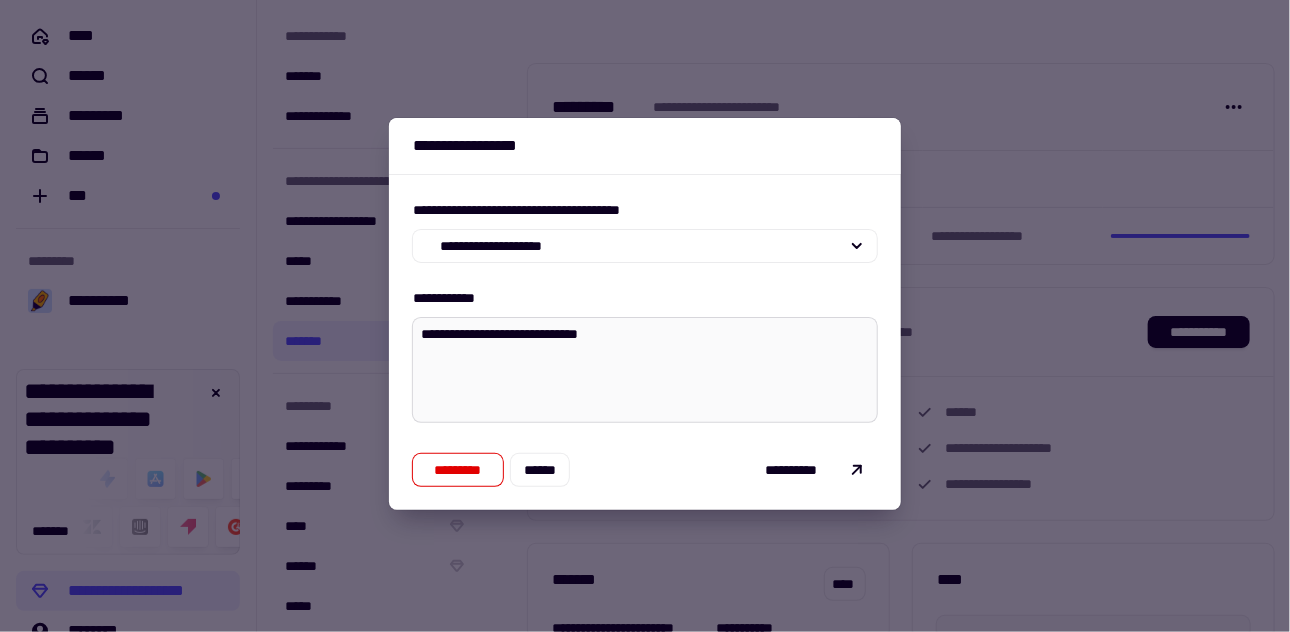 type on "*" 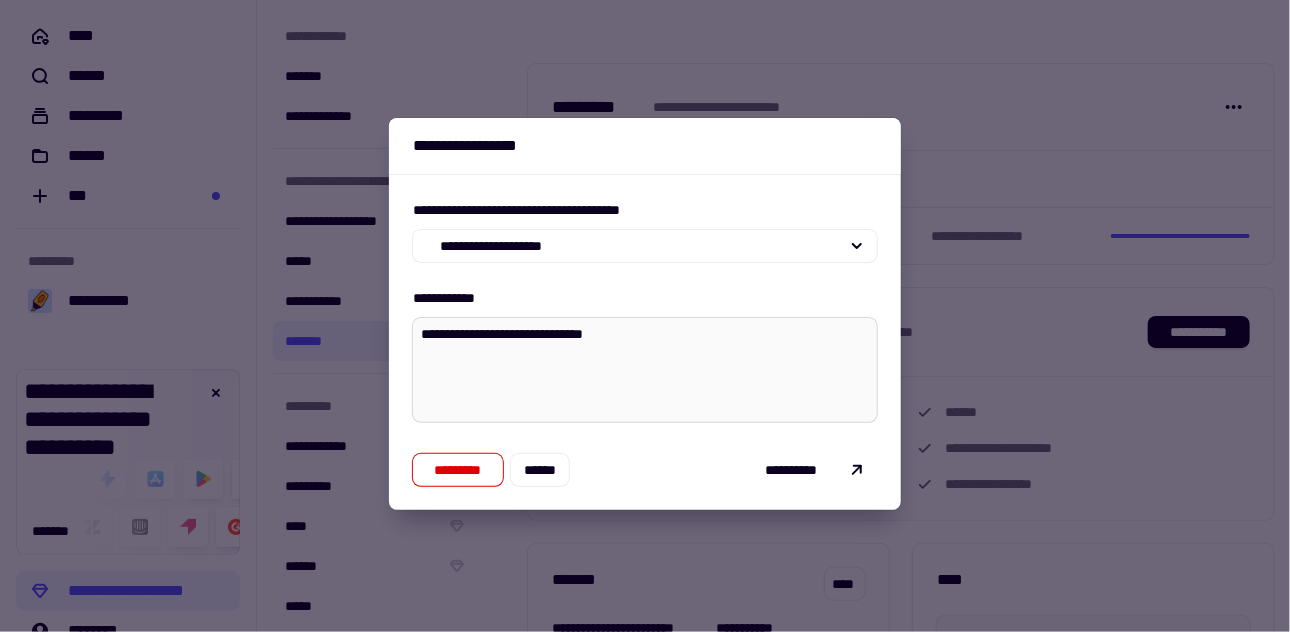 type on "*" 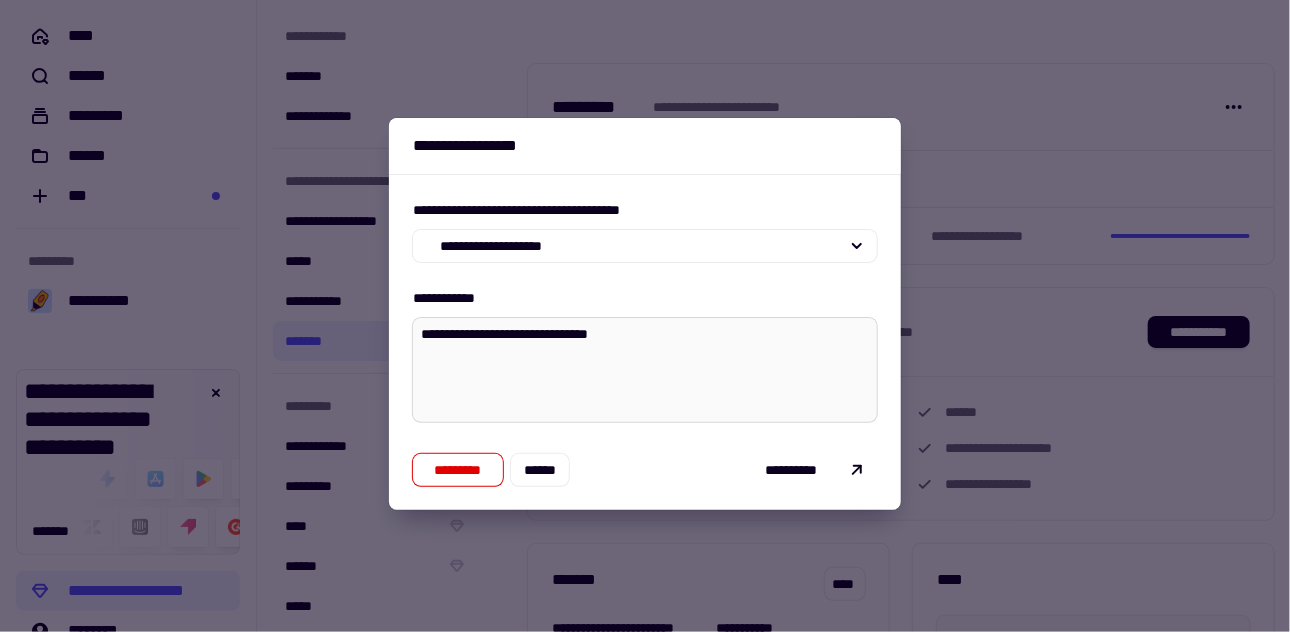type on "*" 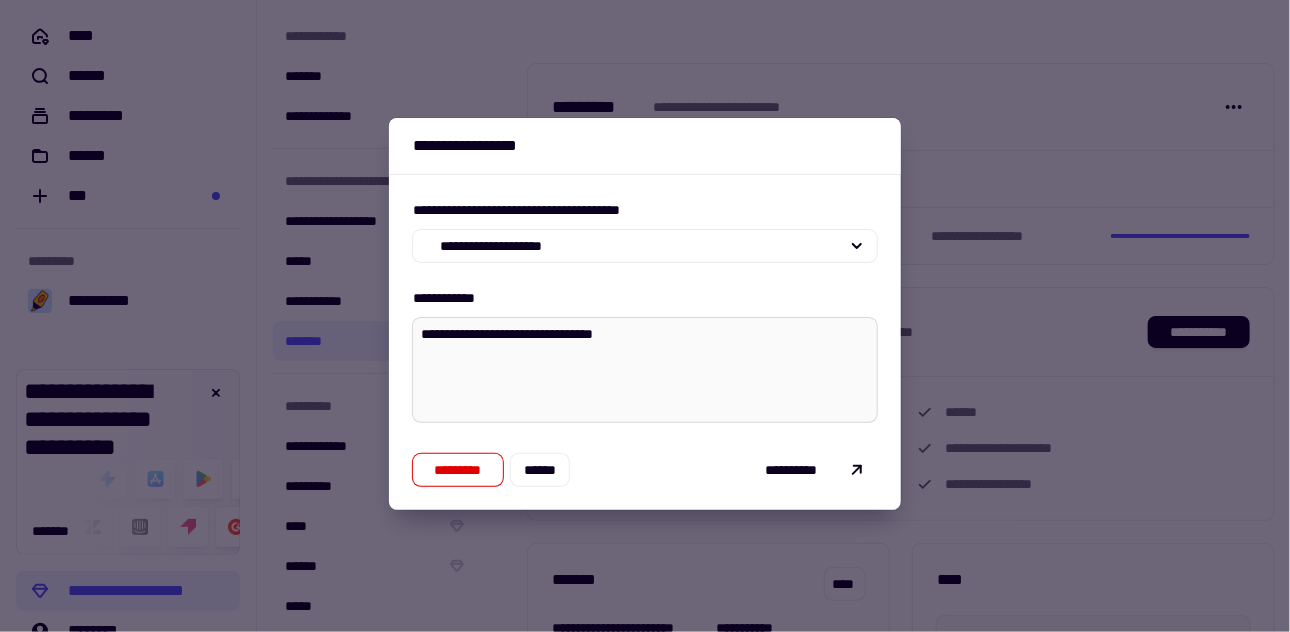 type on "*" 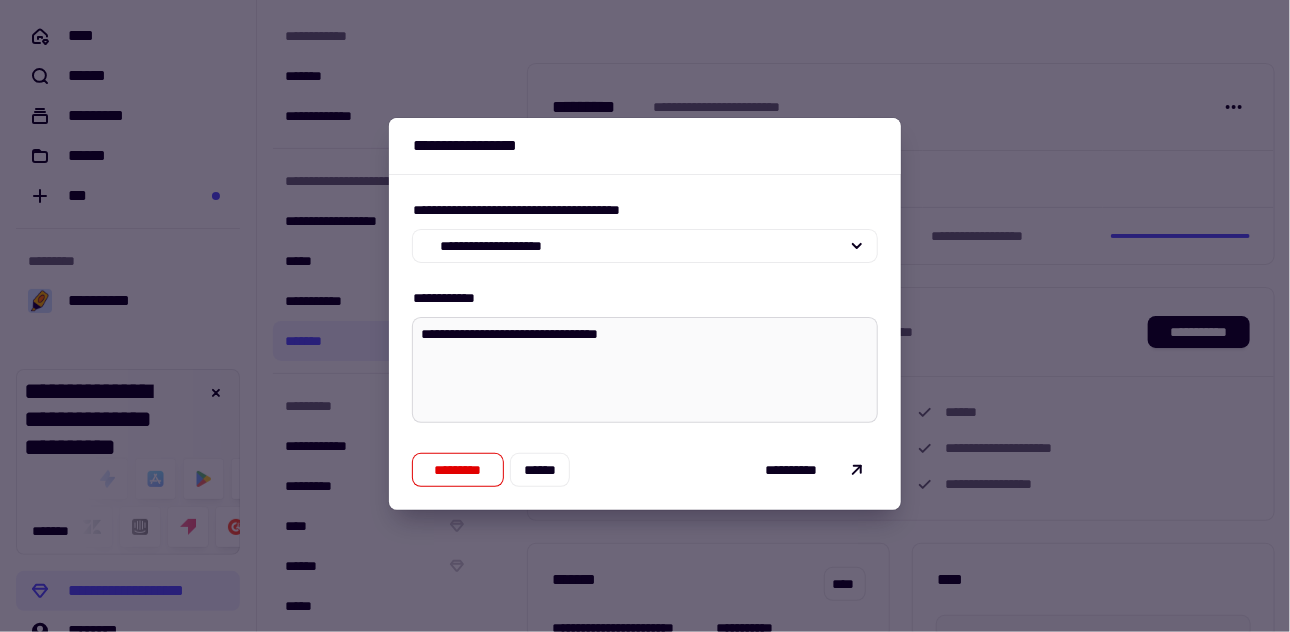 type on "*" 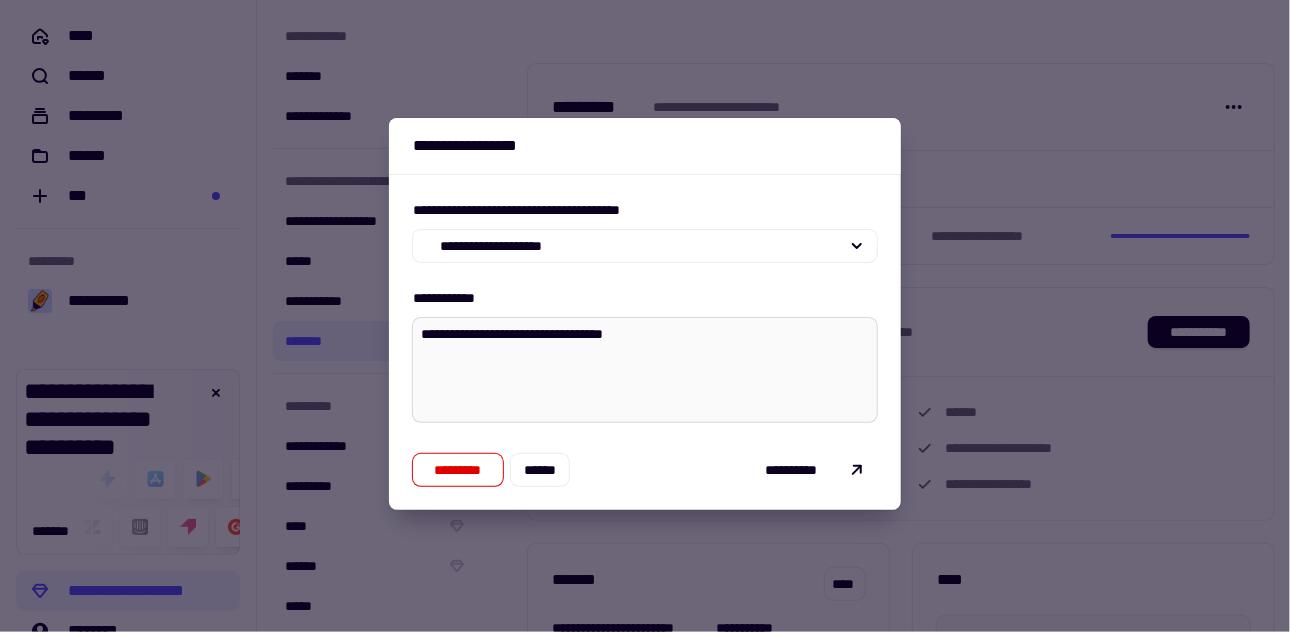 type on "*" 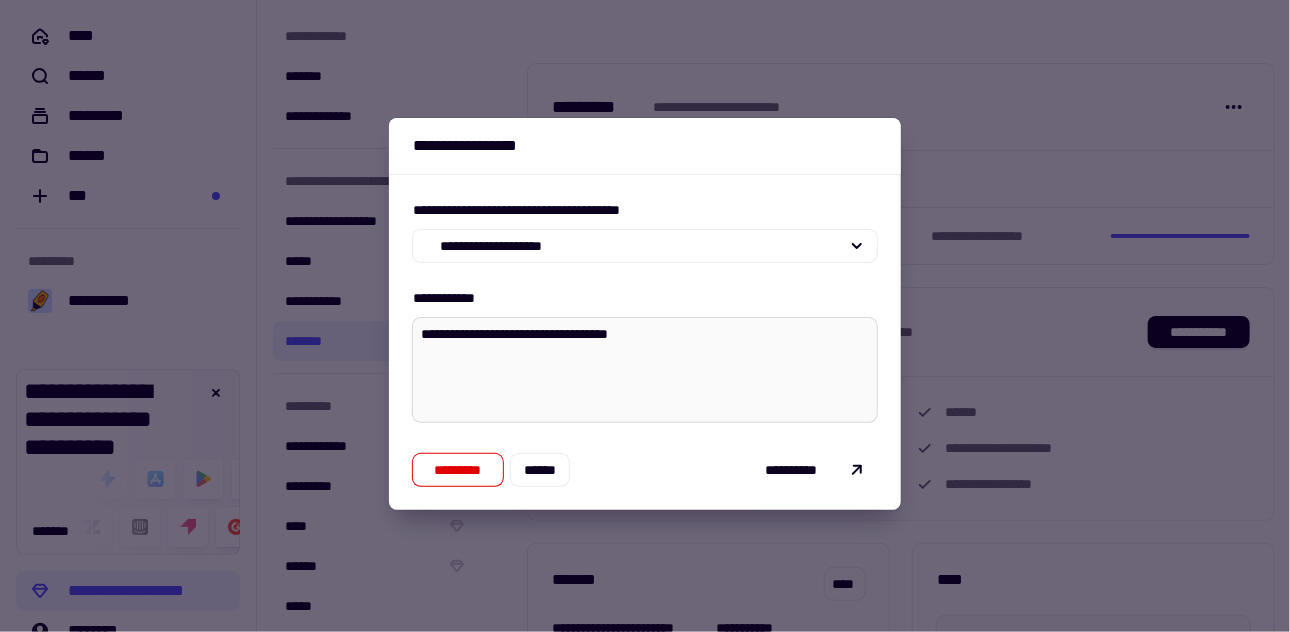 type on "*" 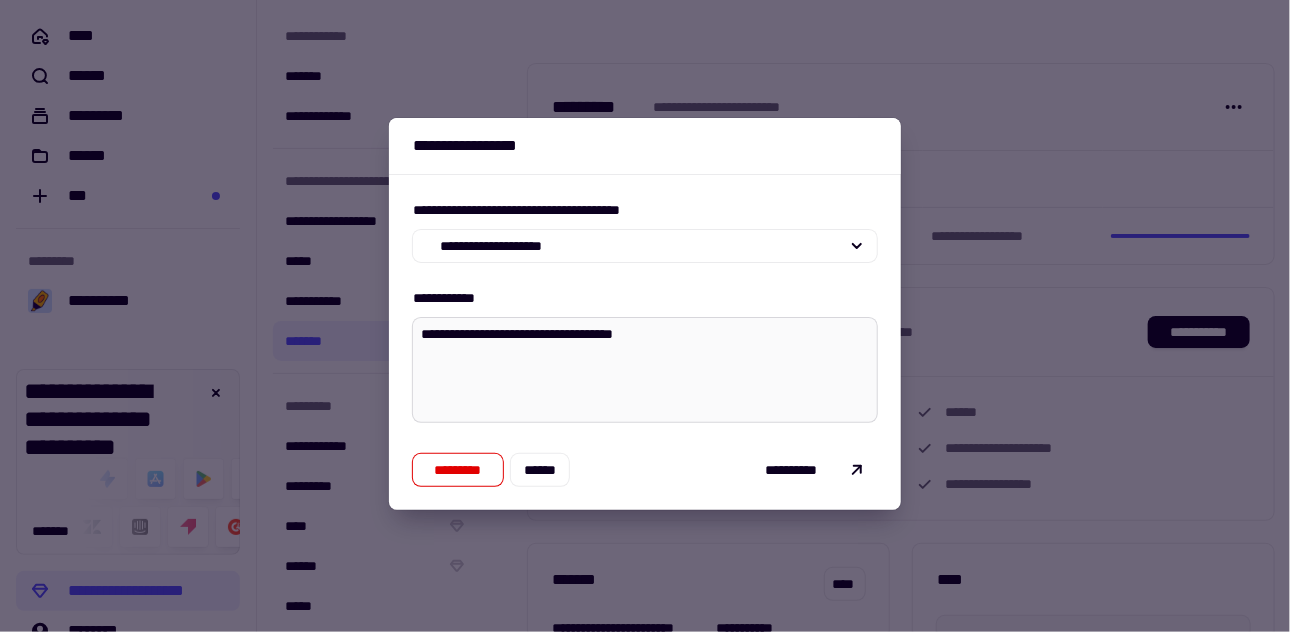 type on "*" 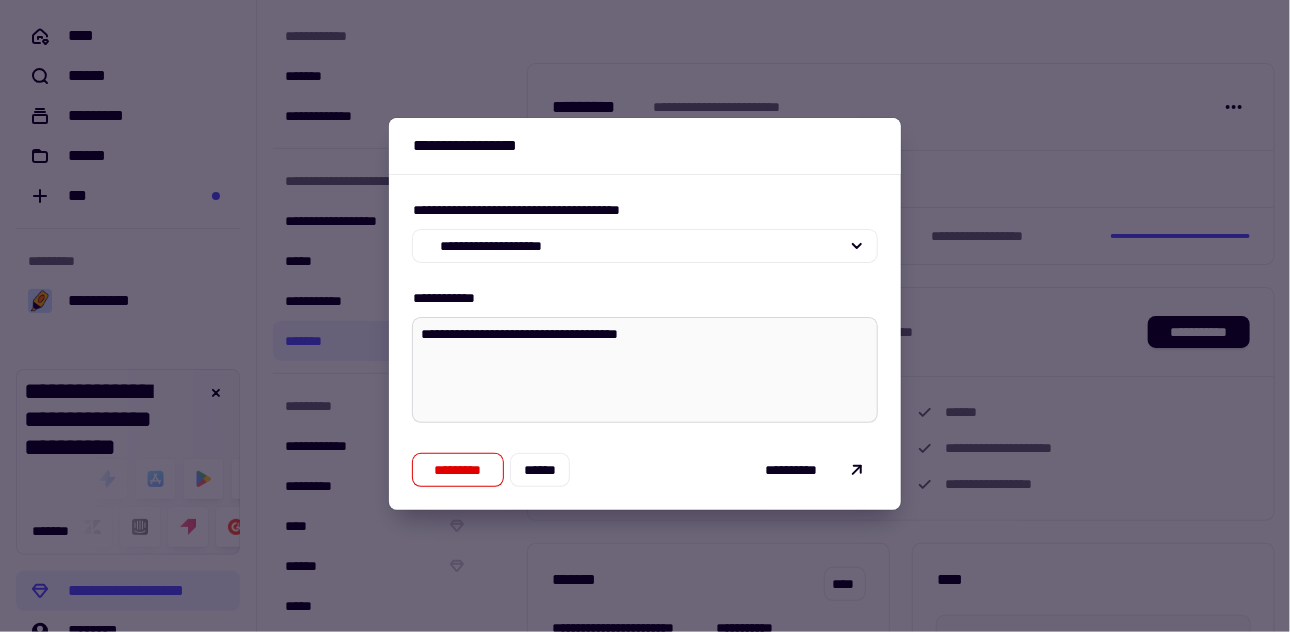 type on "*" 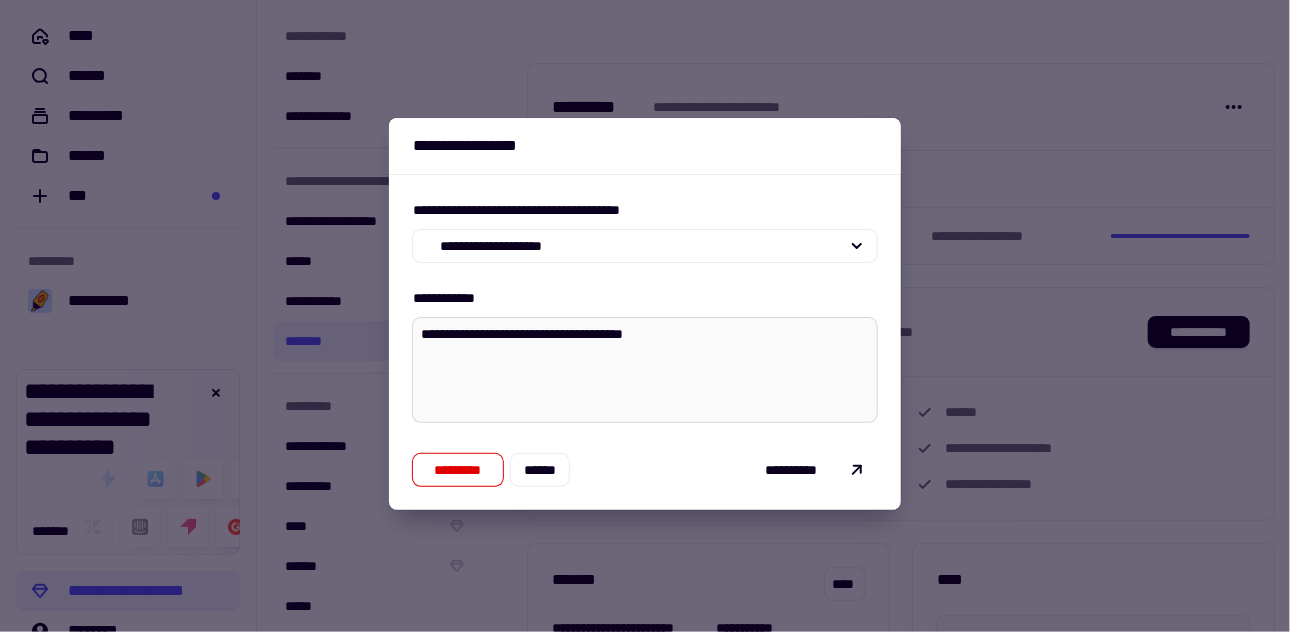 type on "*" 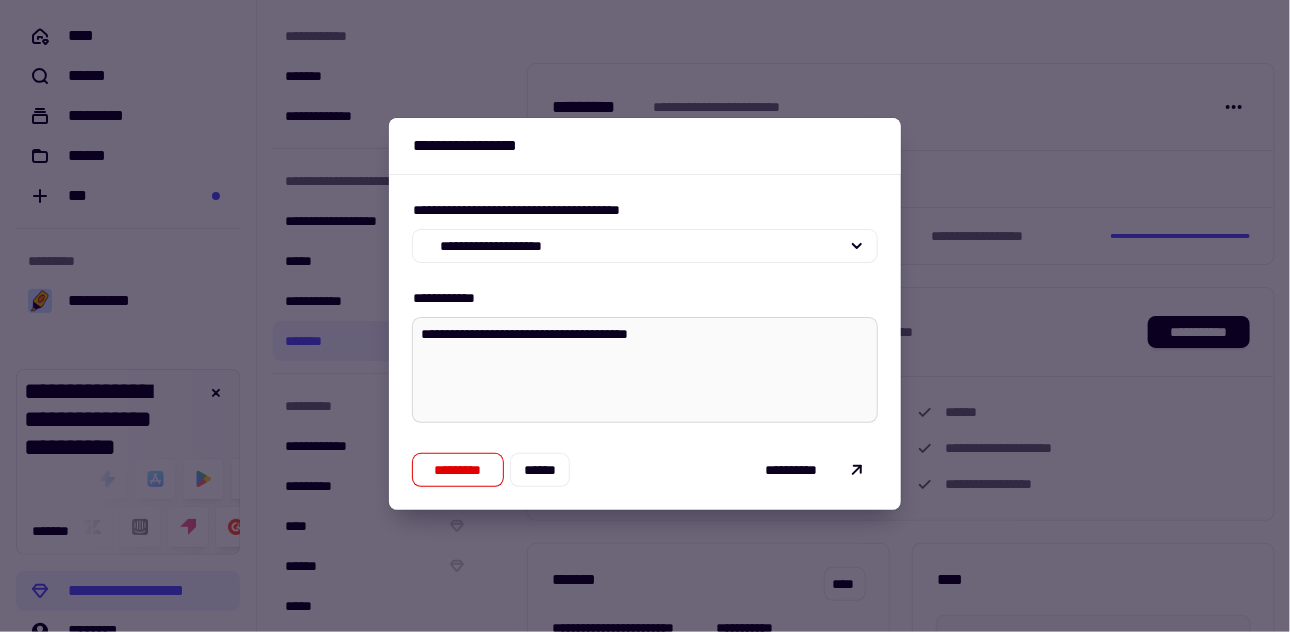 type on "*" 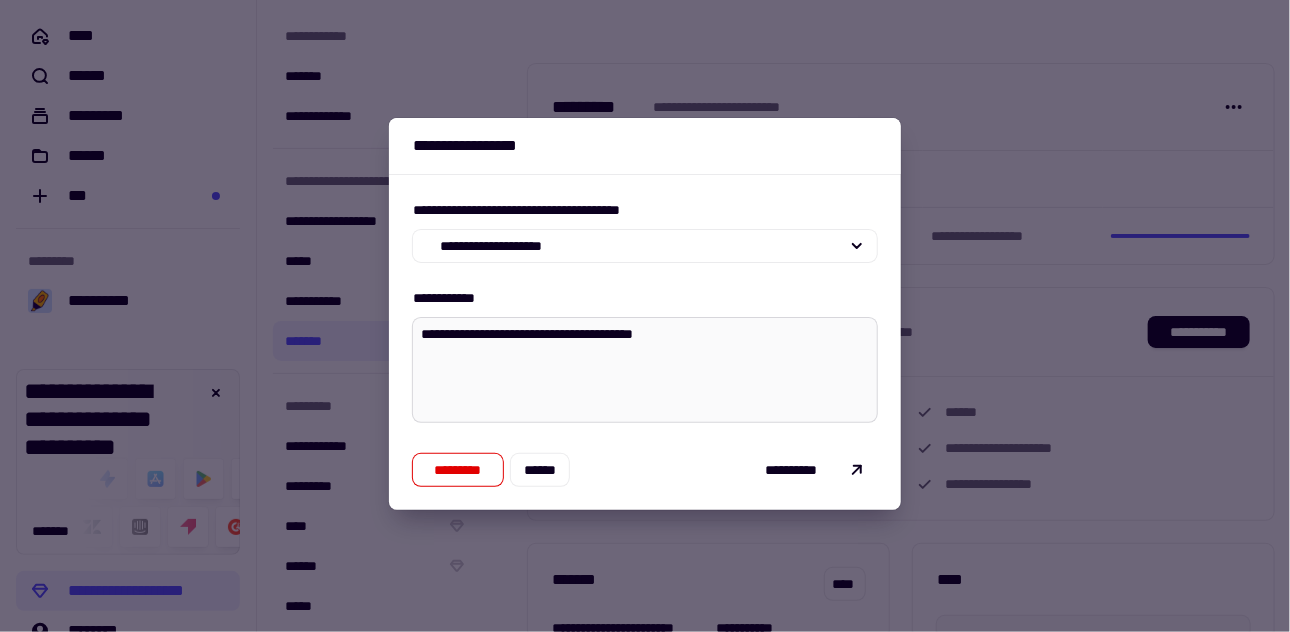 type on "*" 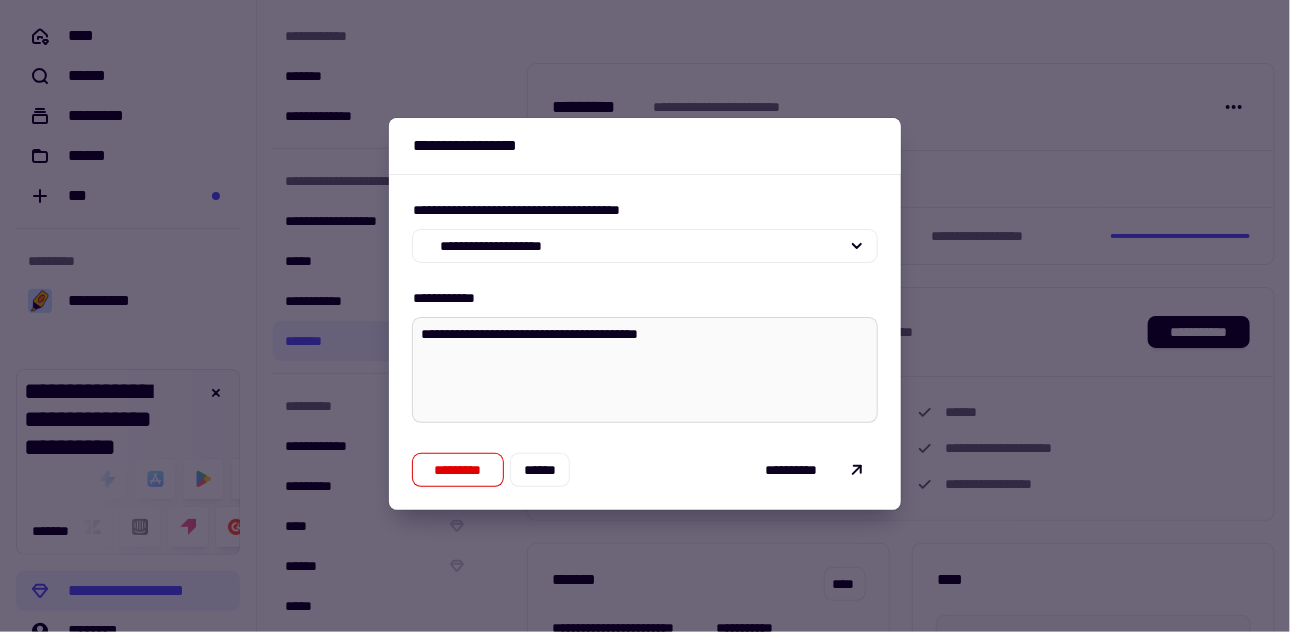 type on "*" 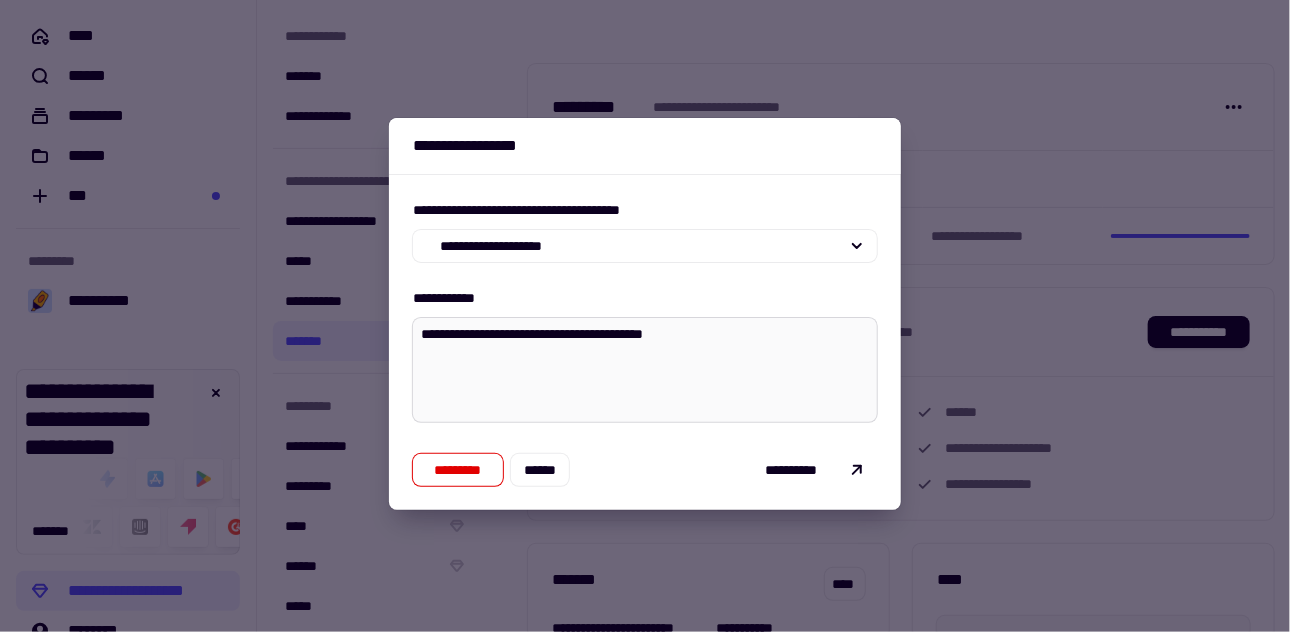 type on "*" 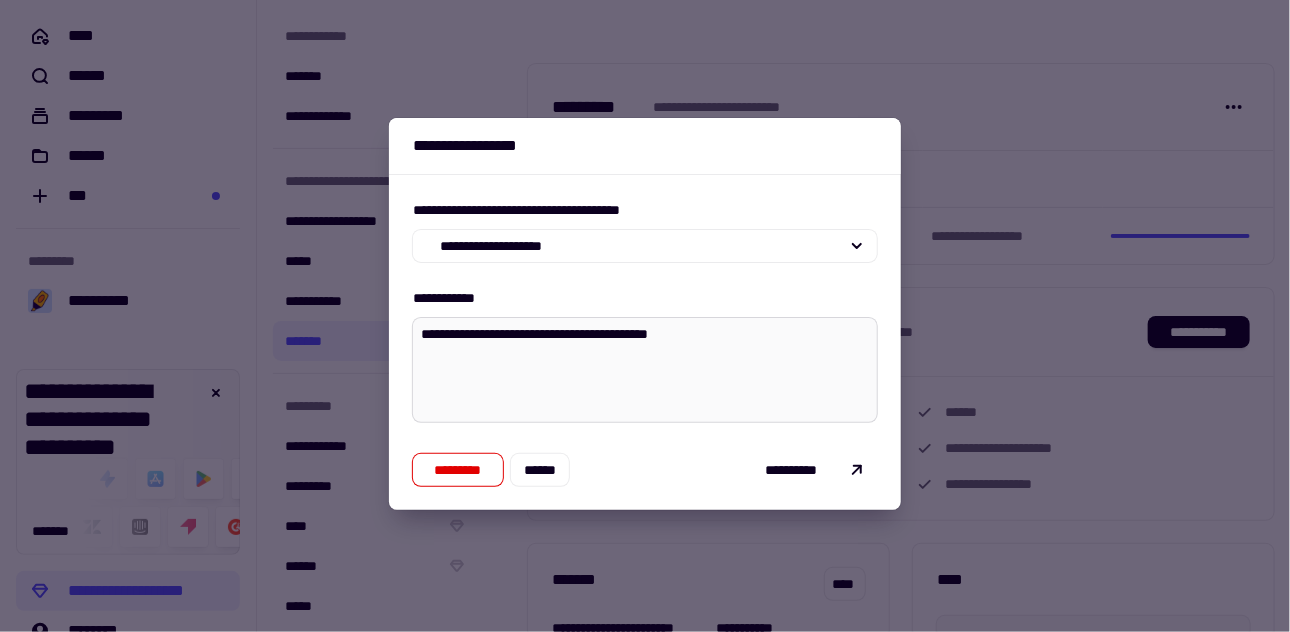 type on "*" 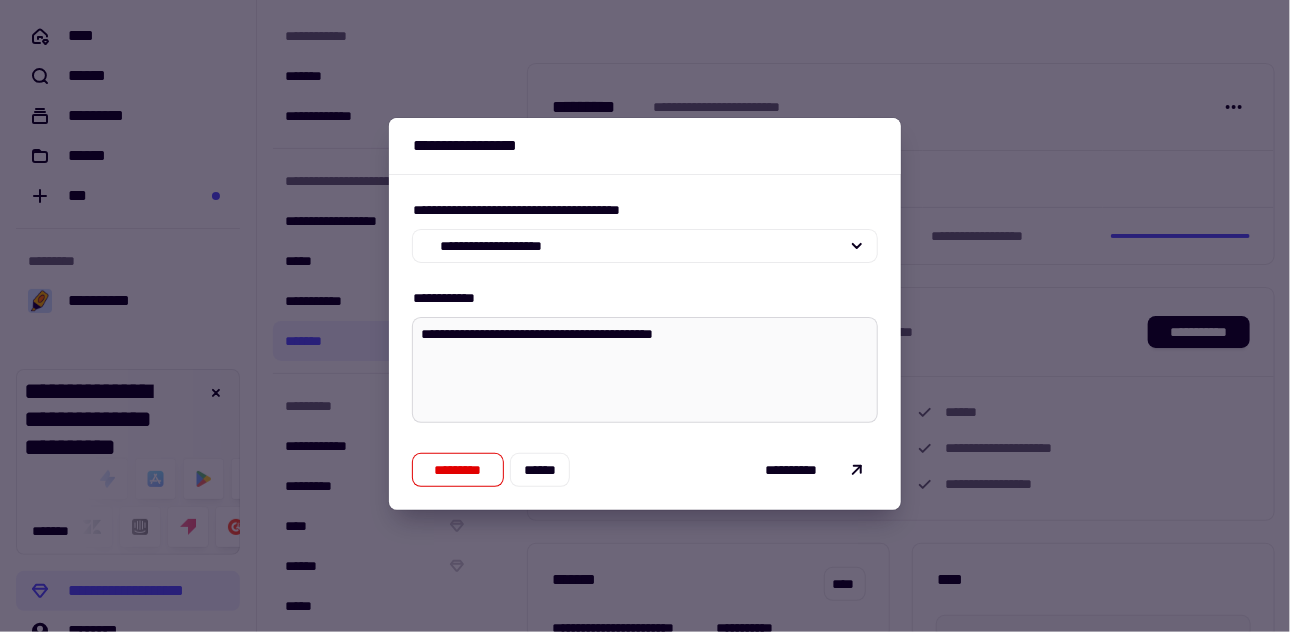 type on "*" 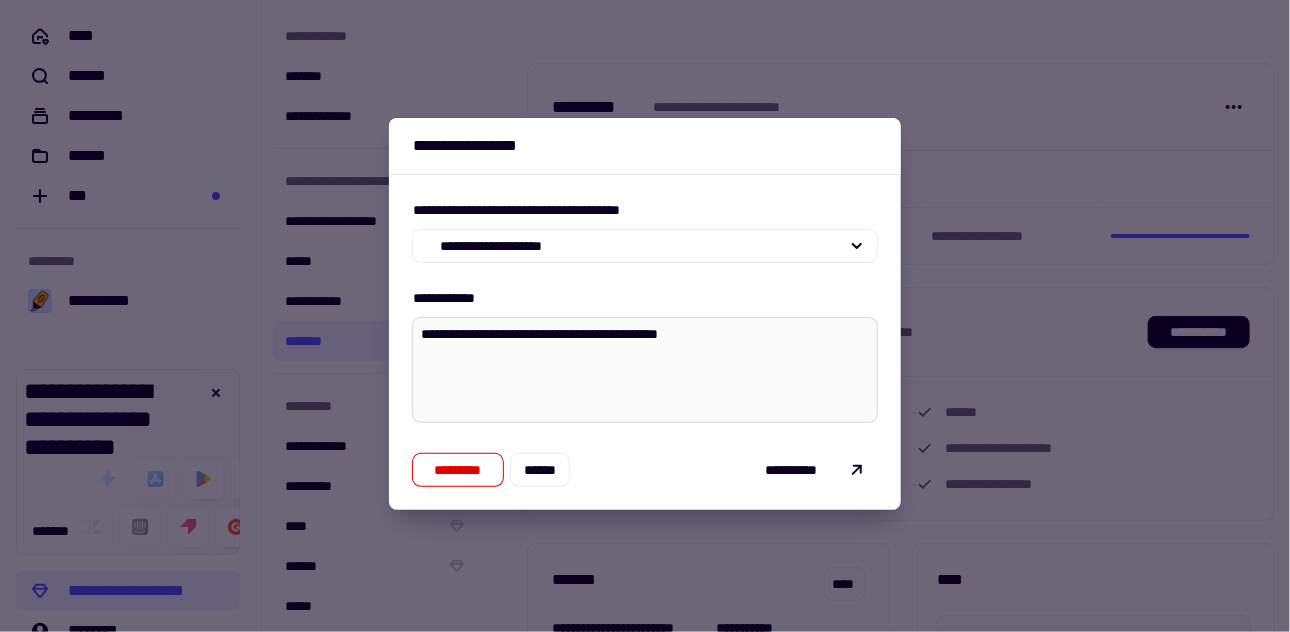 type on "*" 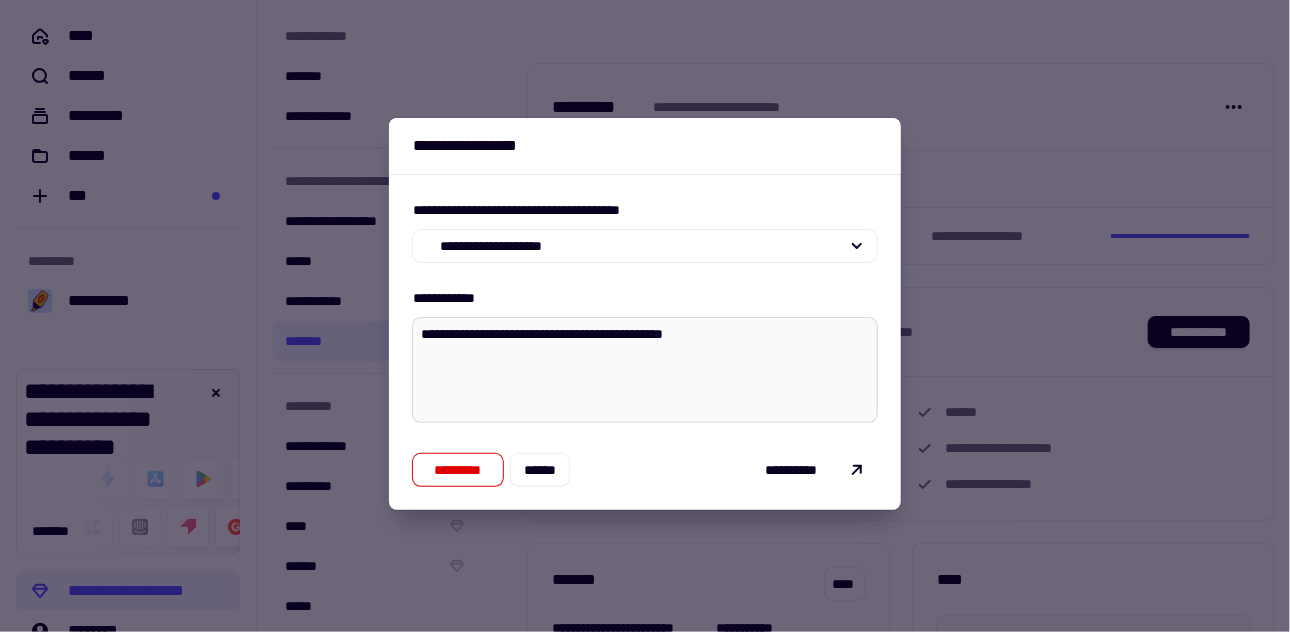 type on "*" 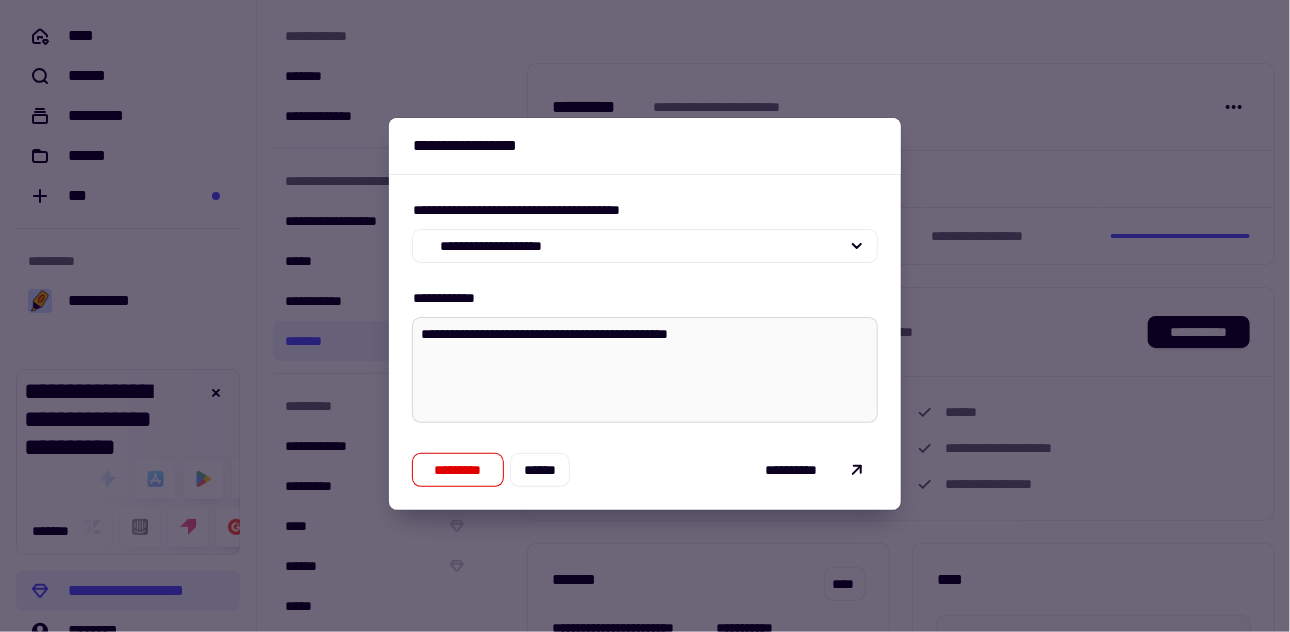 type on "*" 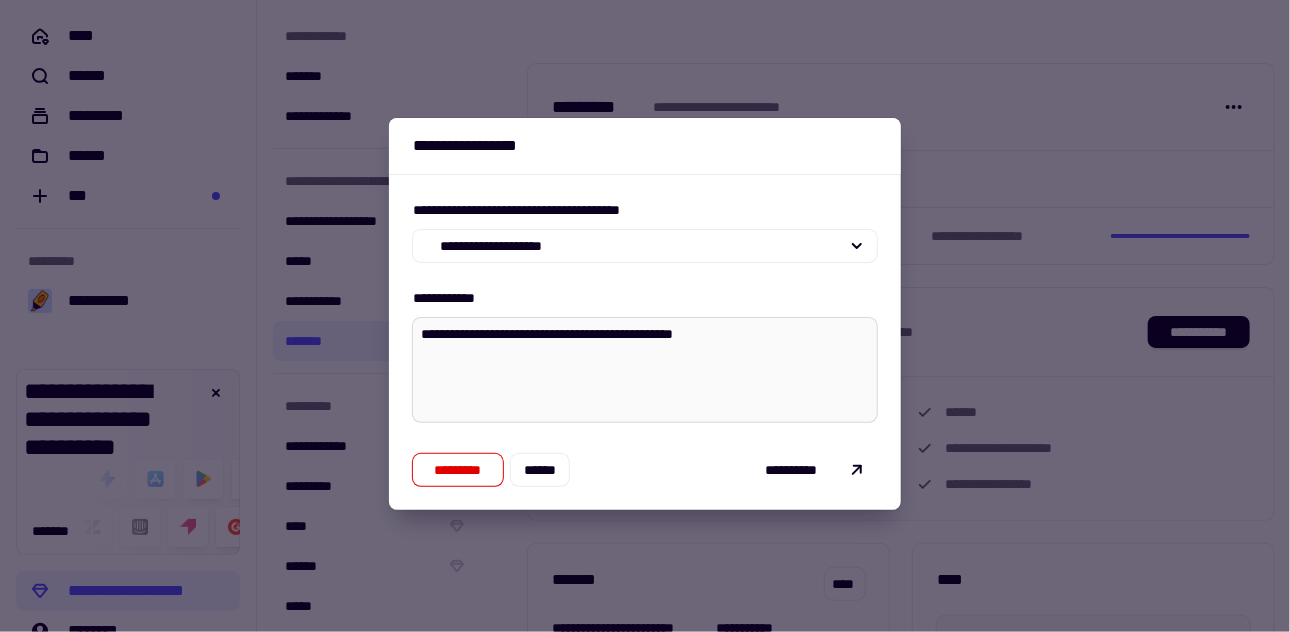 type on "*" 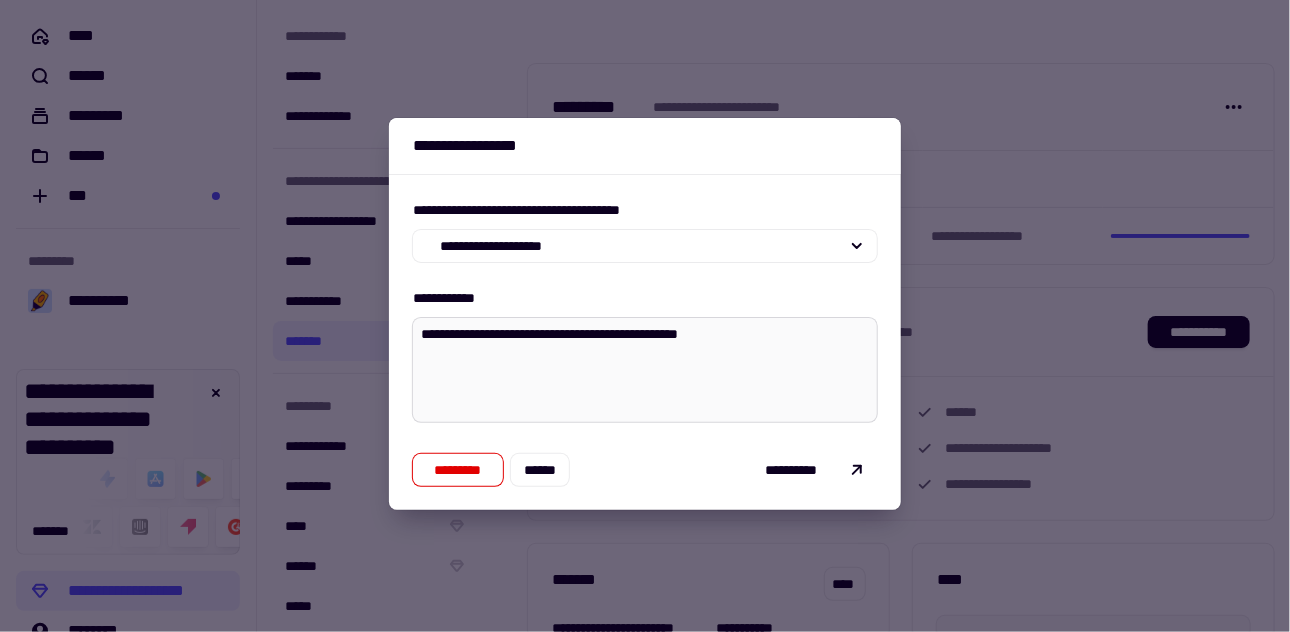 type on "*" 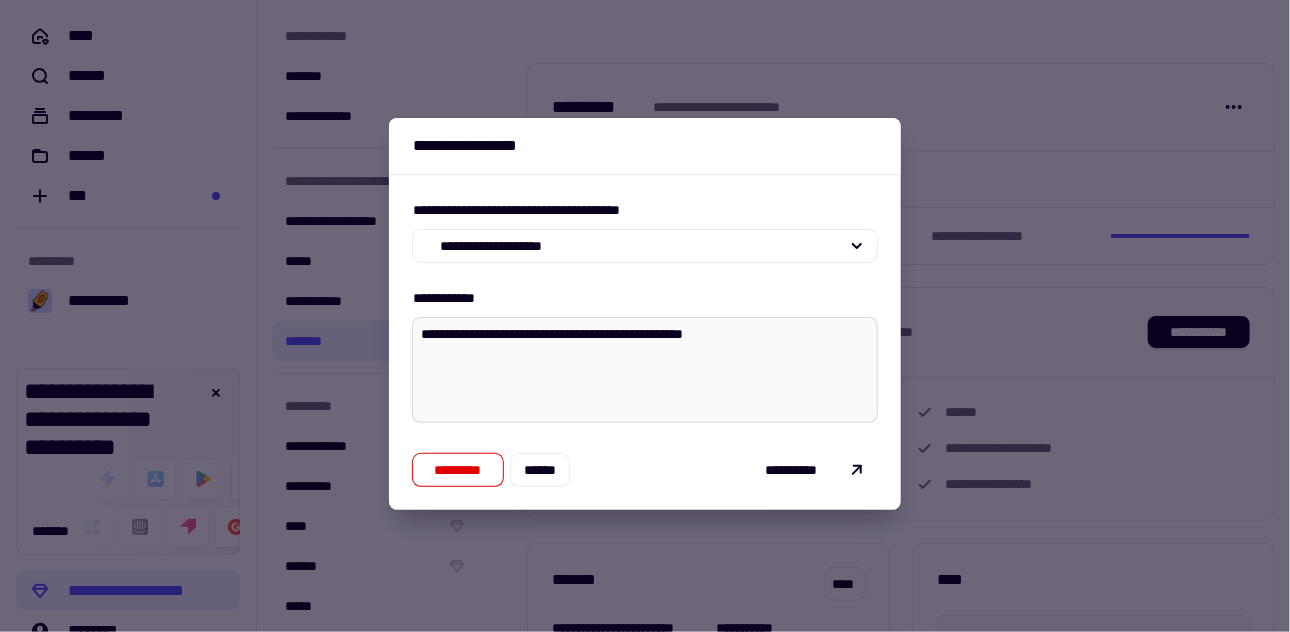 type on "*" 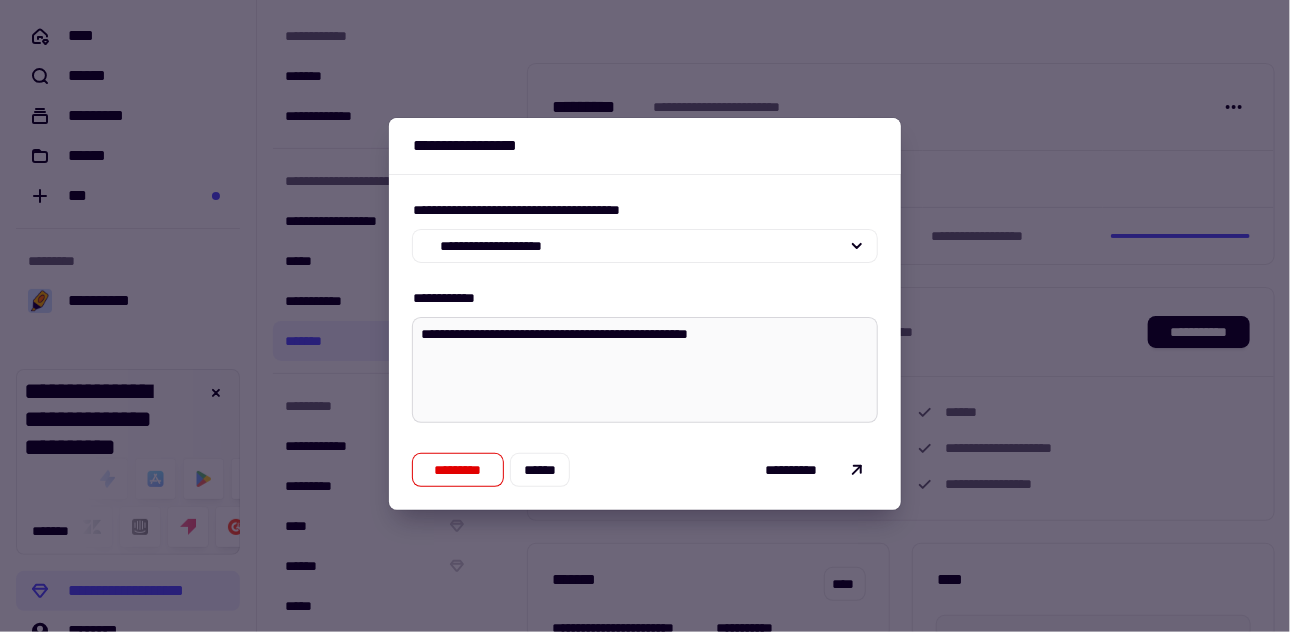 type on "*" 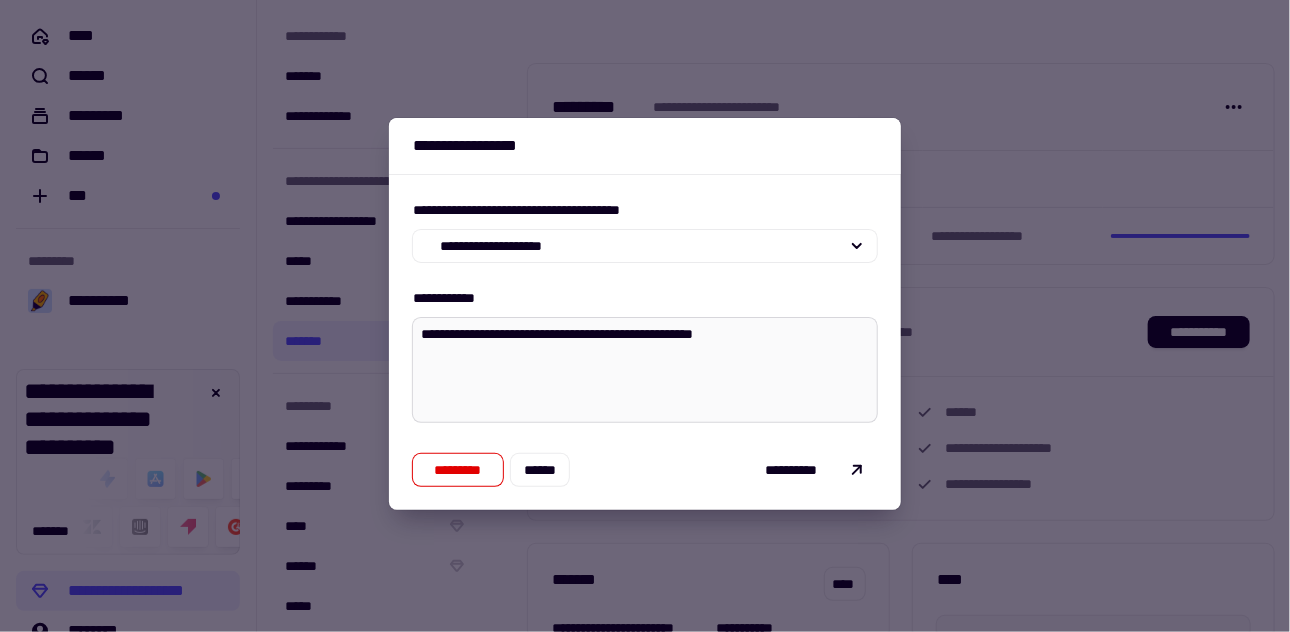 type on "*" 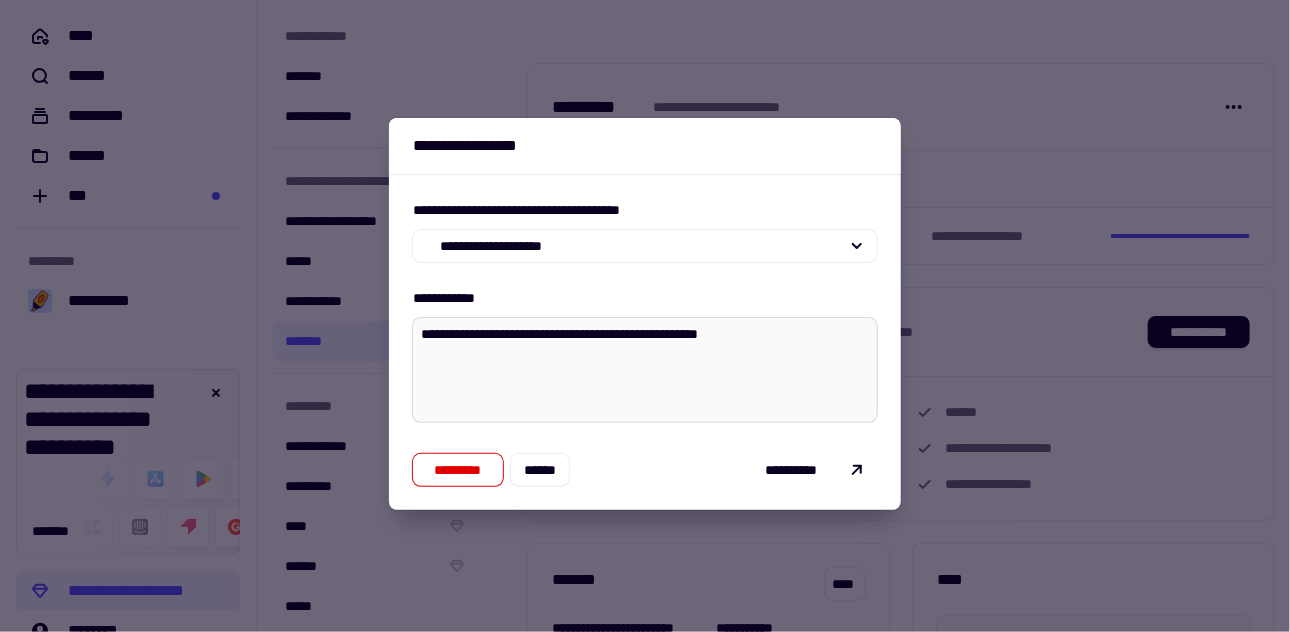 type on "*" 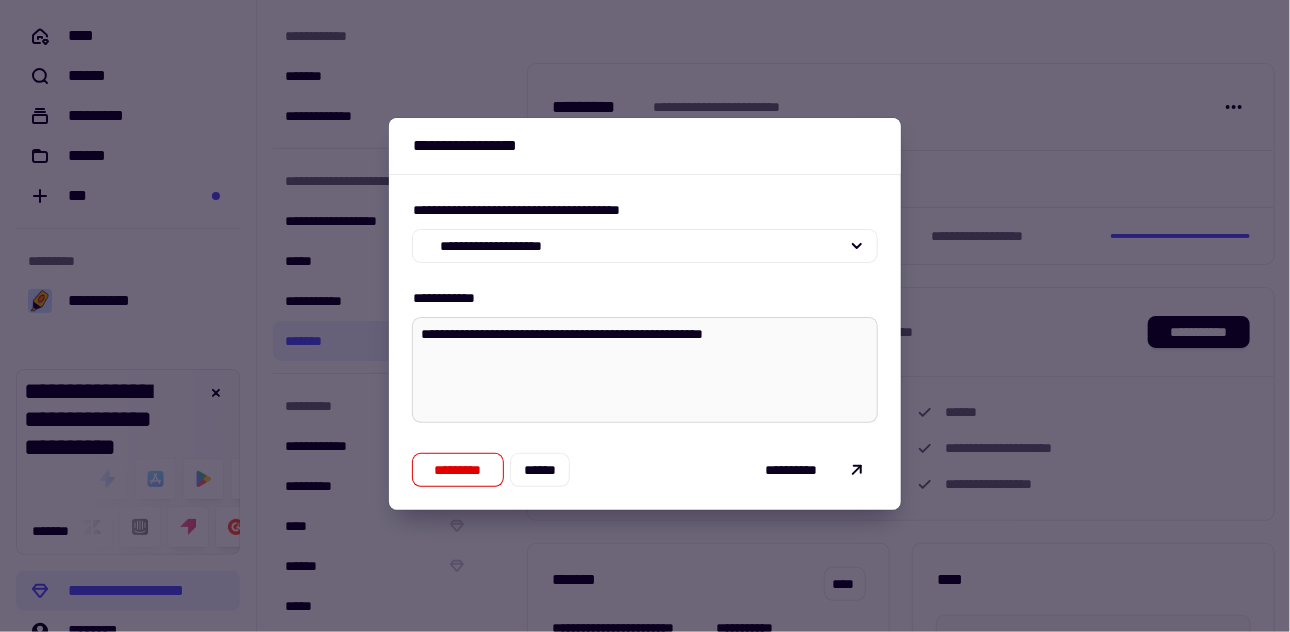 type on "*" 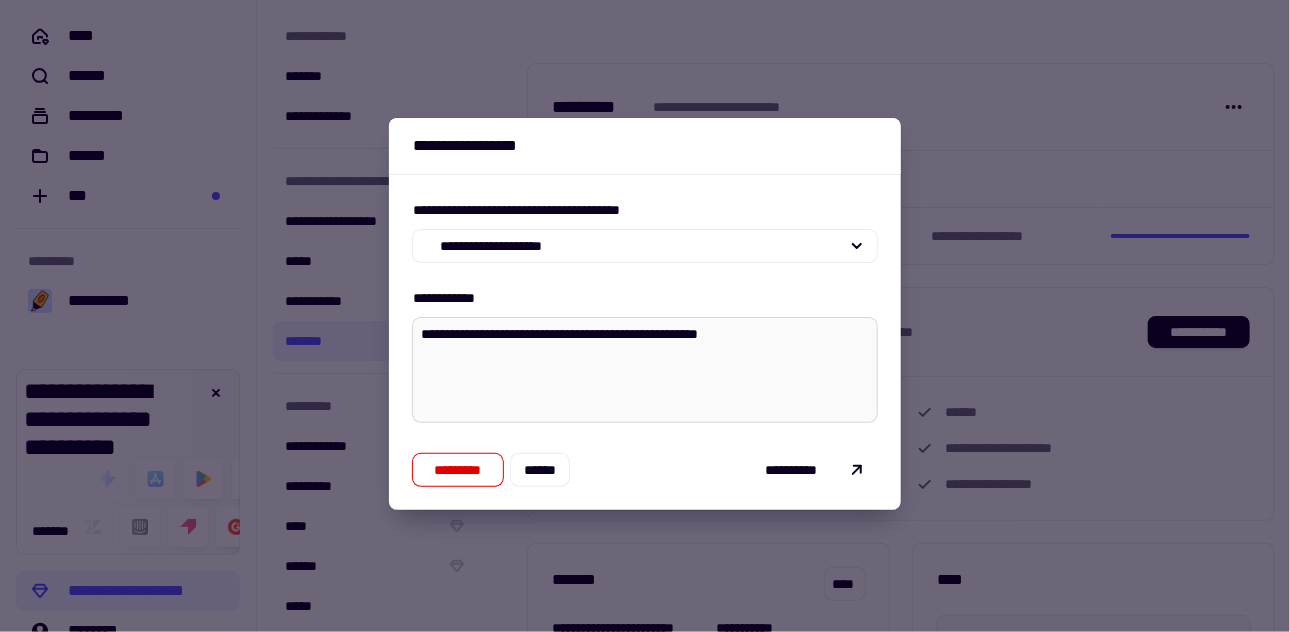 type on "*" 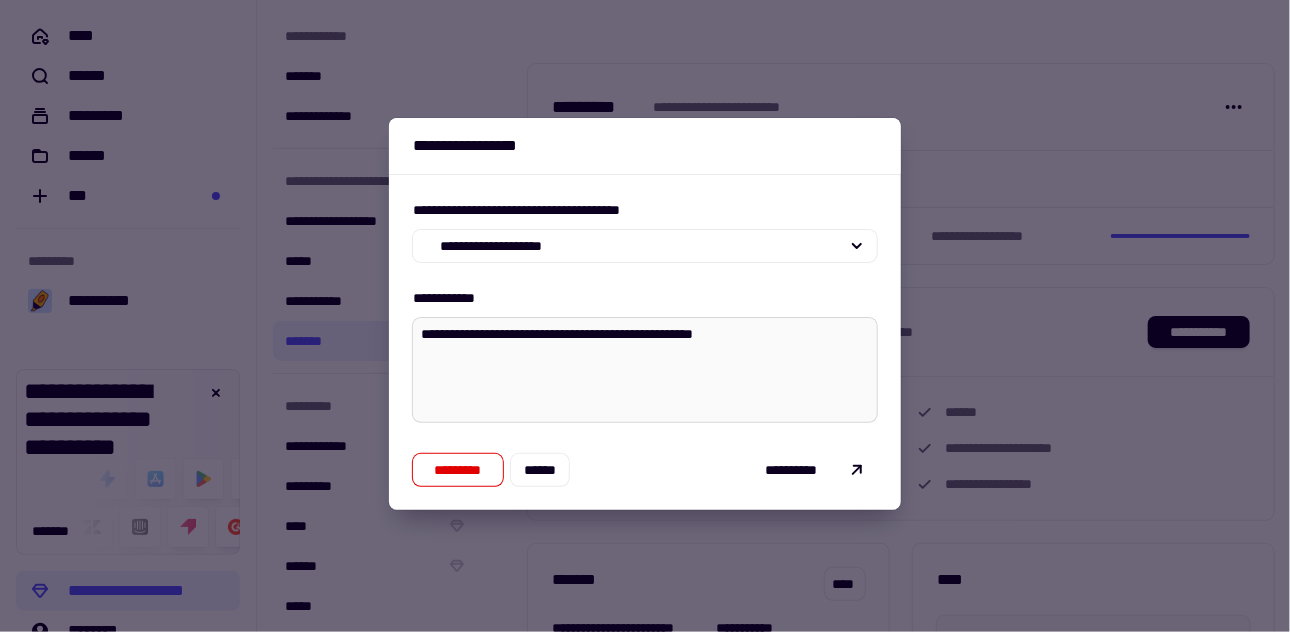 type on "*" 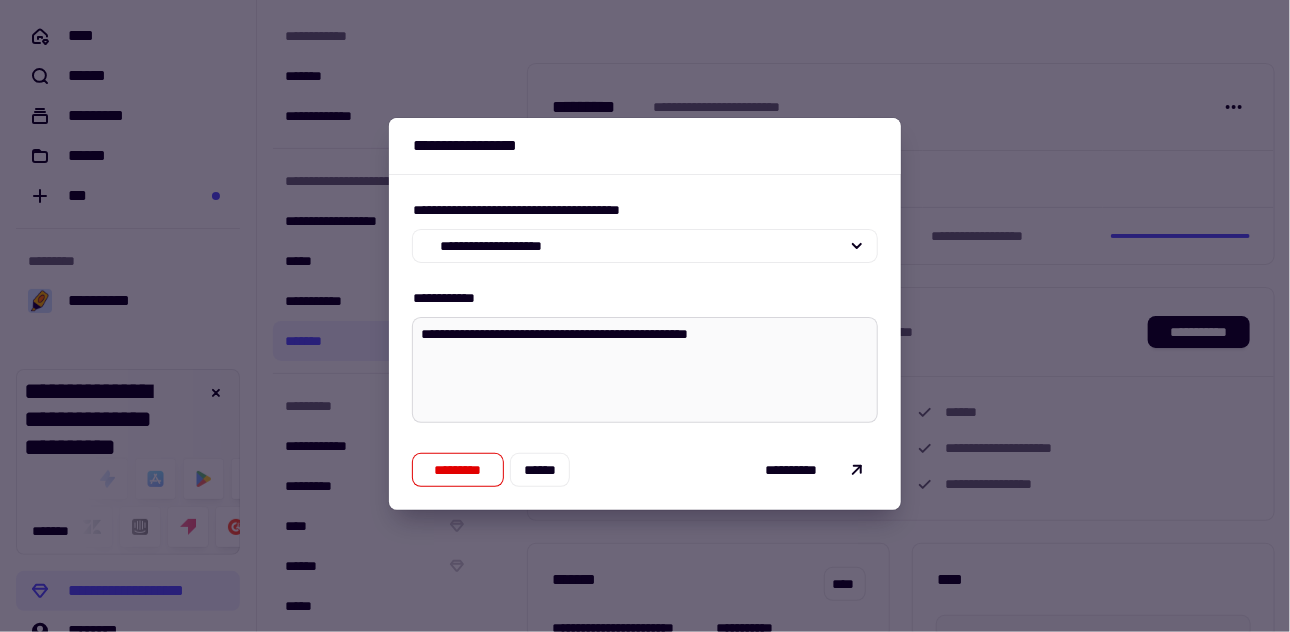 type on "*" 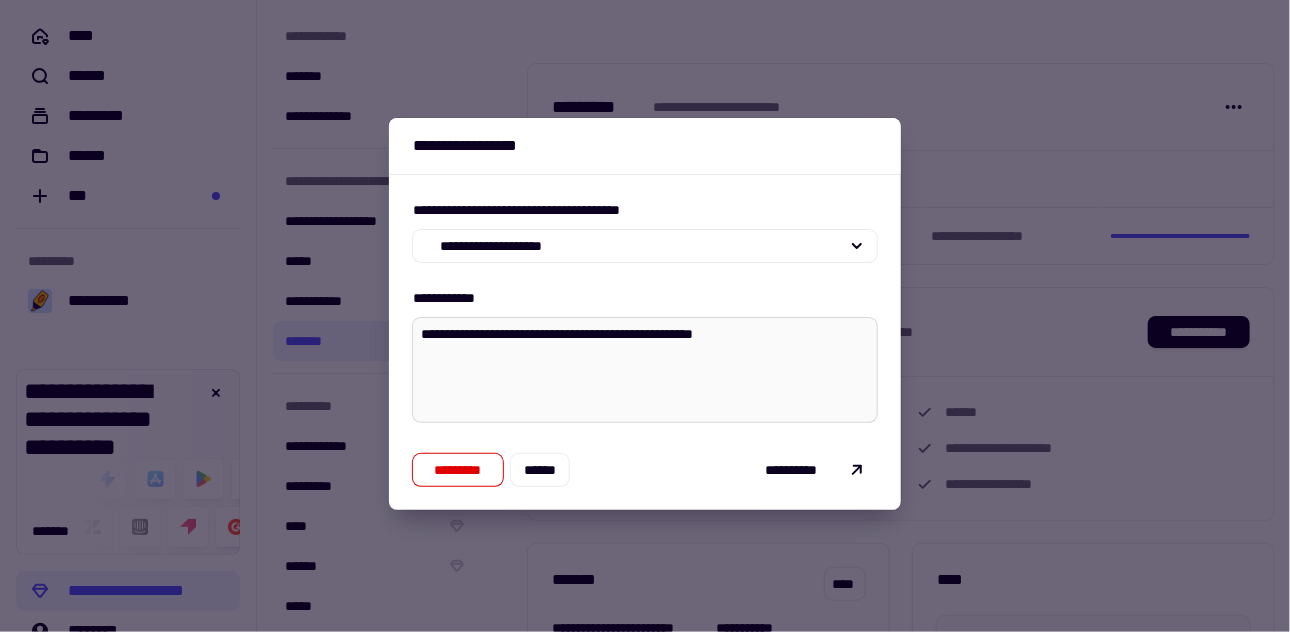 type on "*" 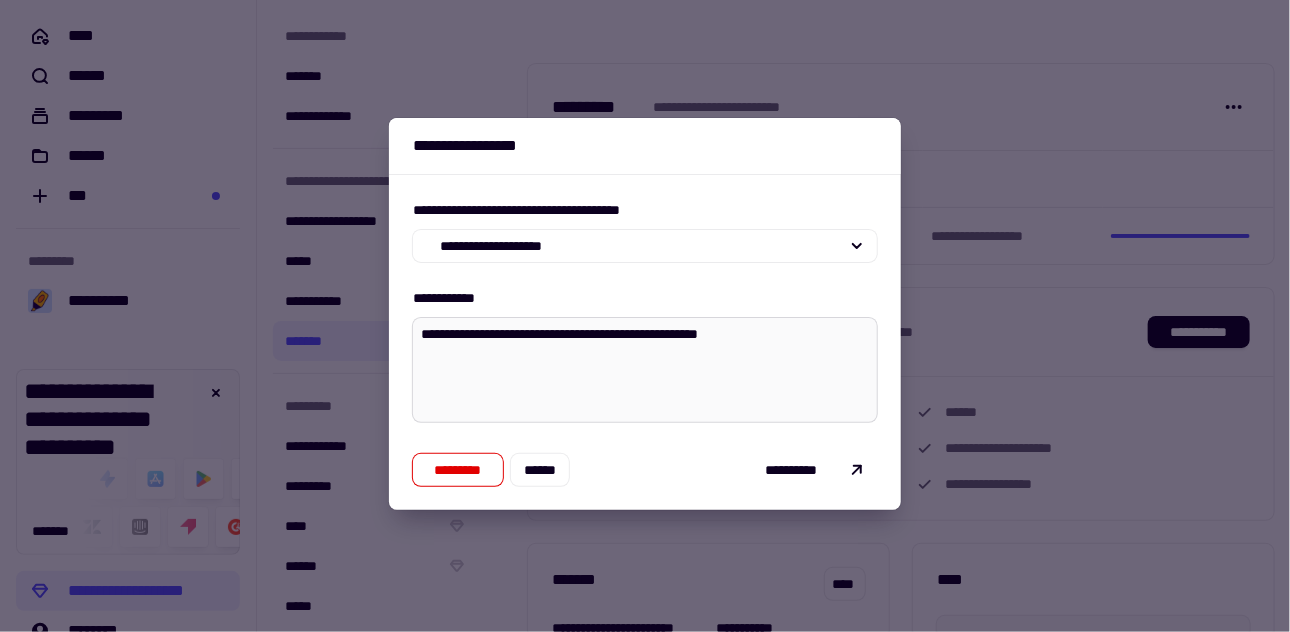 type on "*" 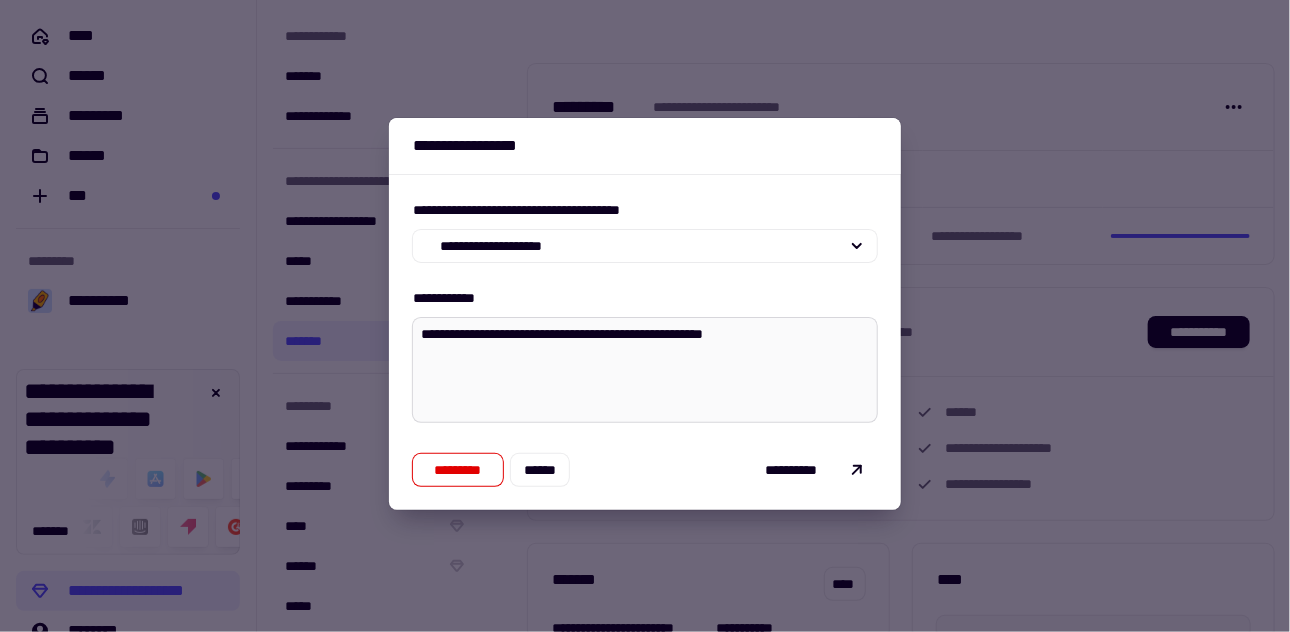 type on "*" 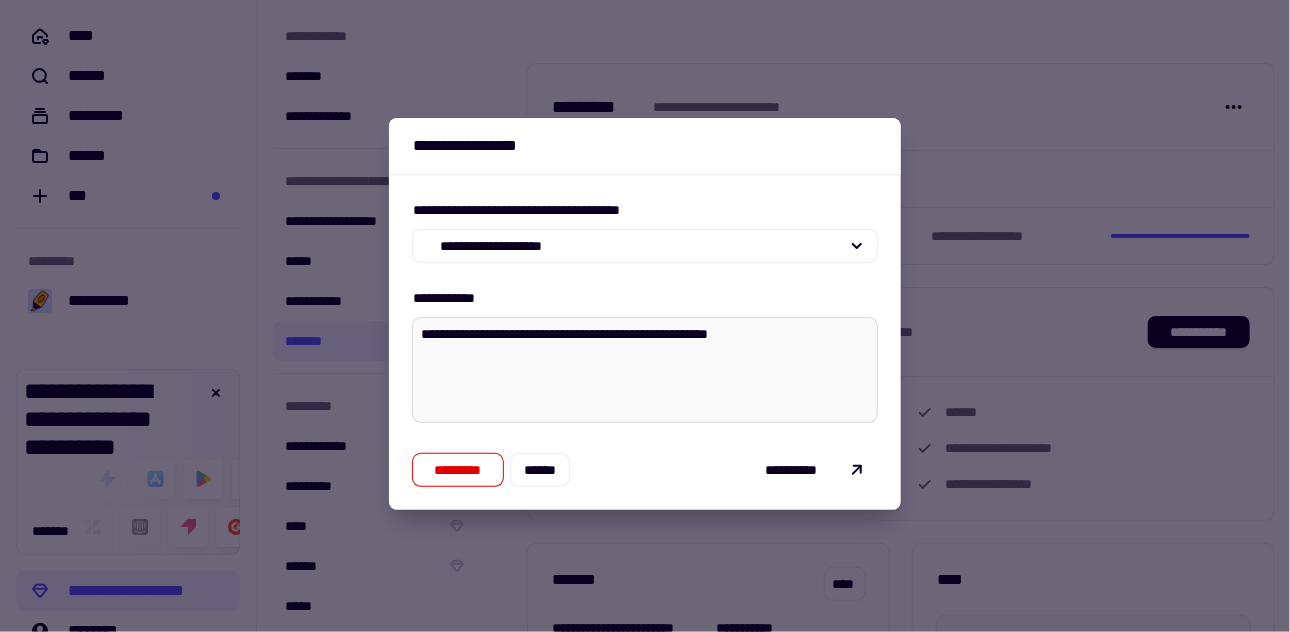 type on "*" 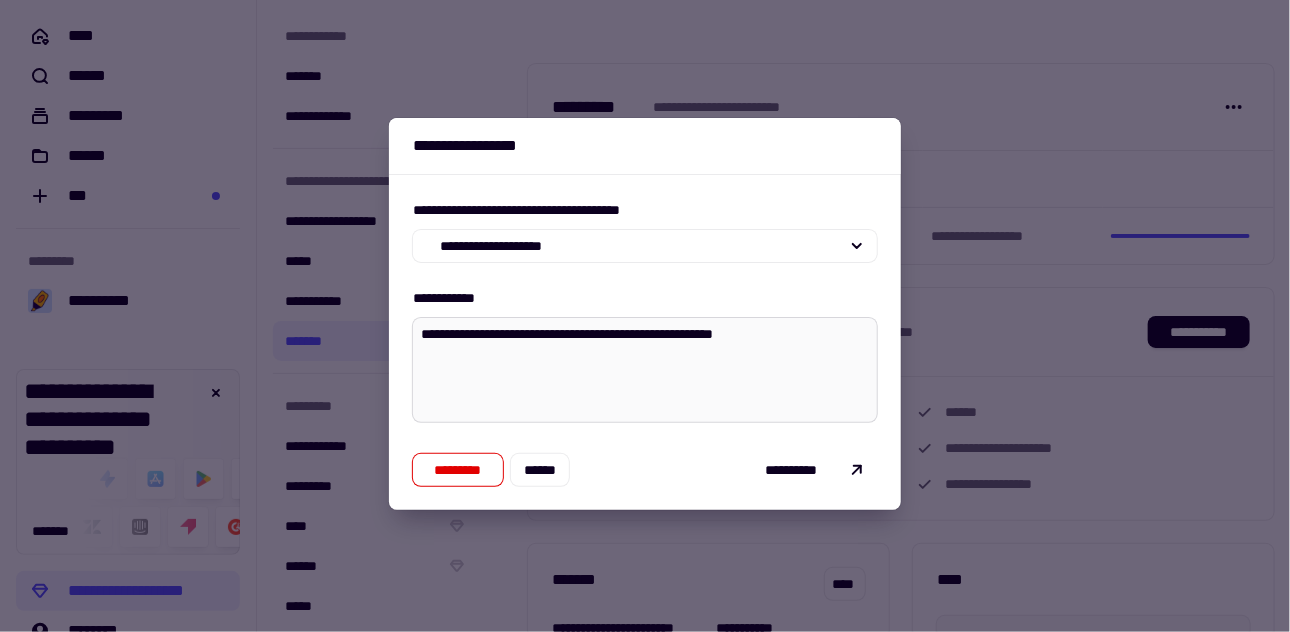 type on "*" 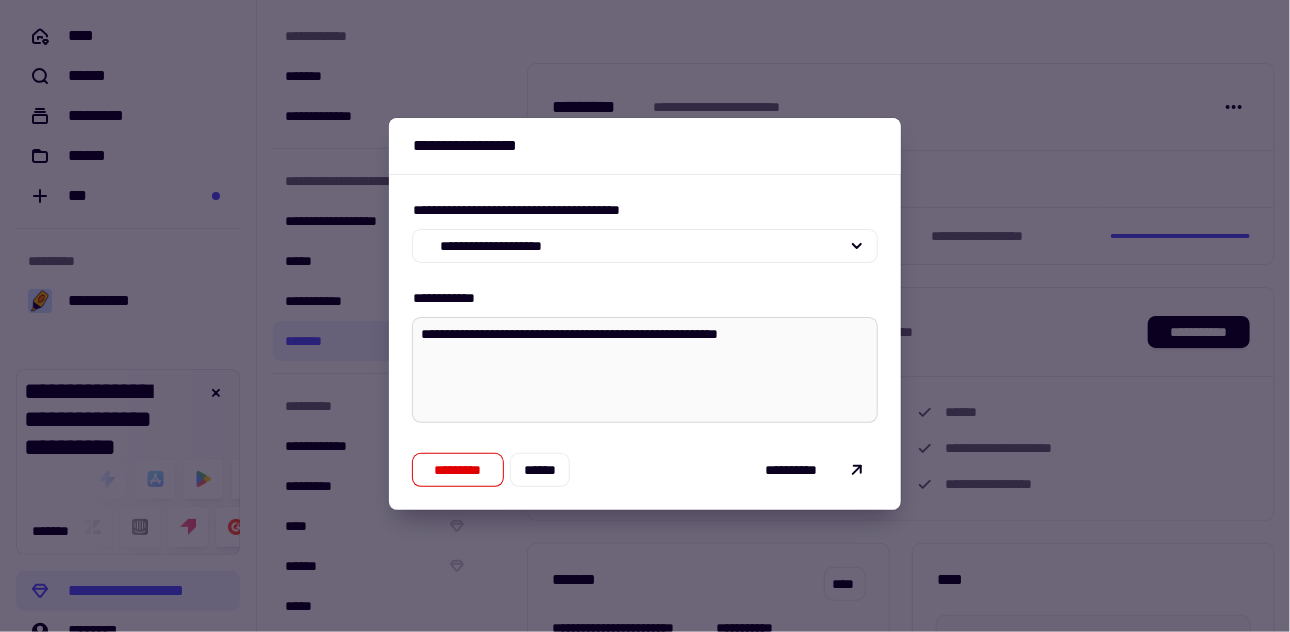 type on "*" 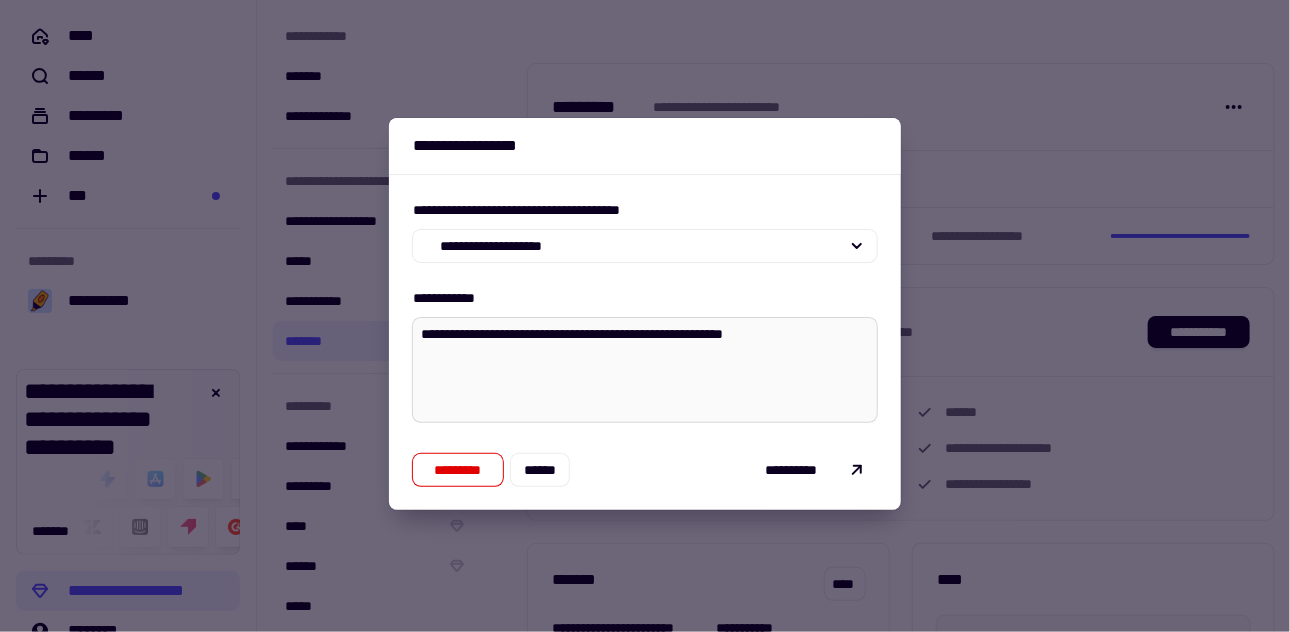 type on "*" 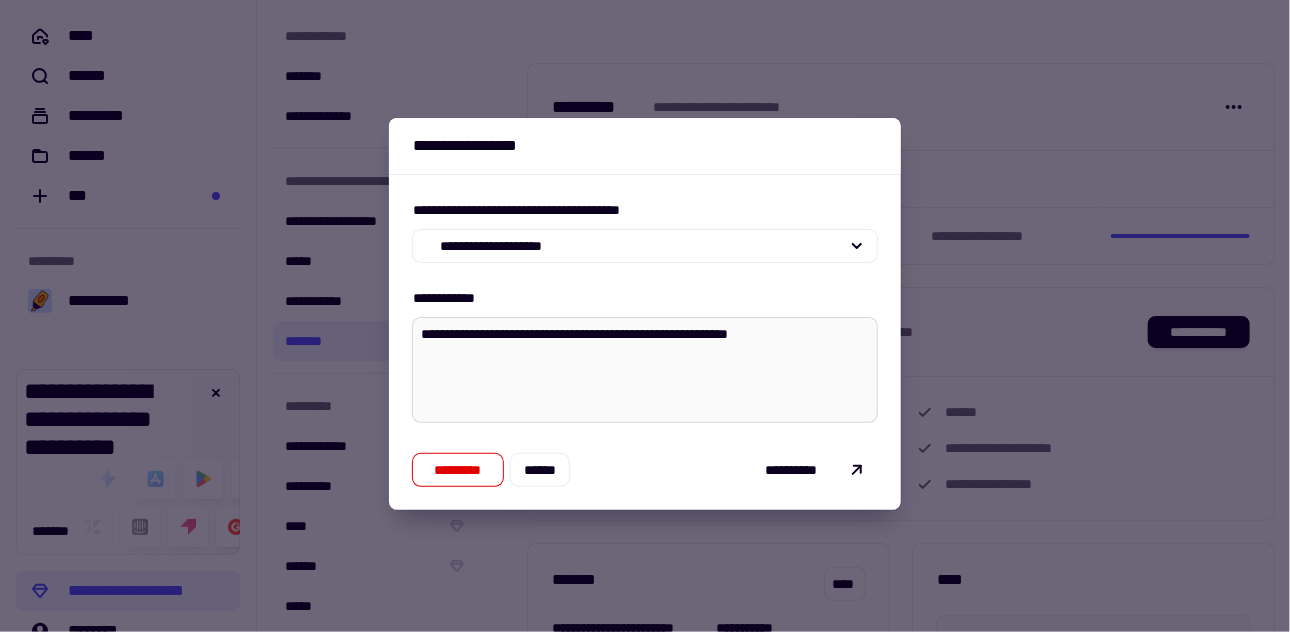 type on "*" 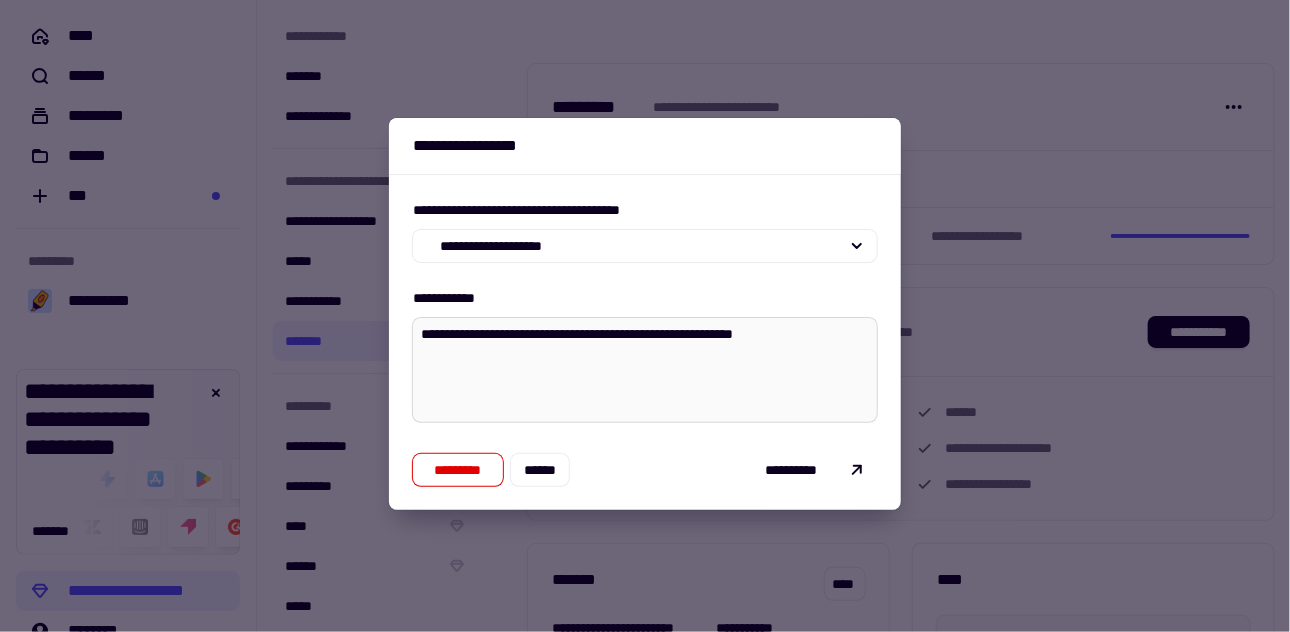 type on "*" 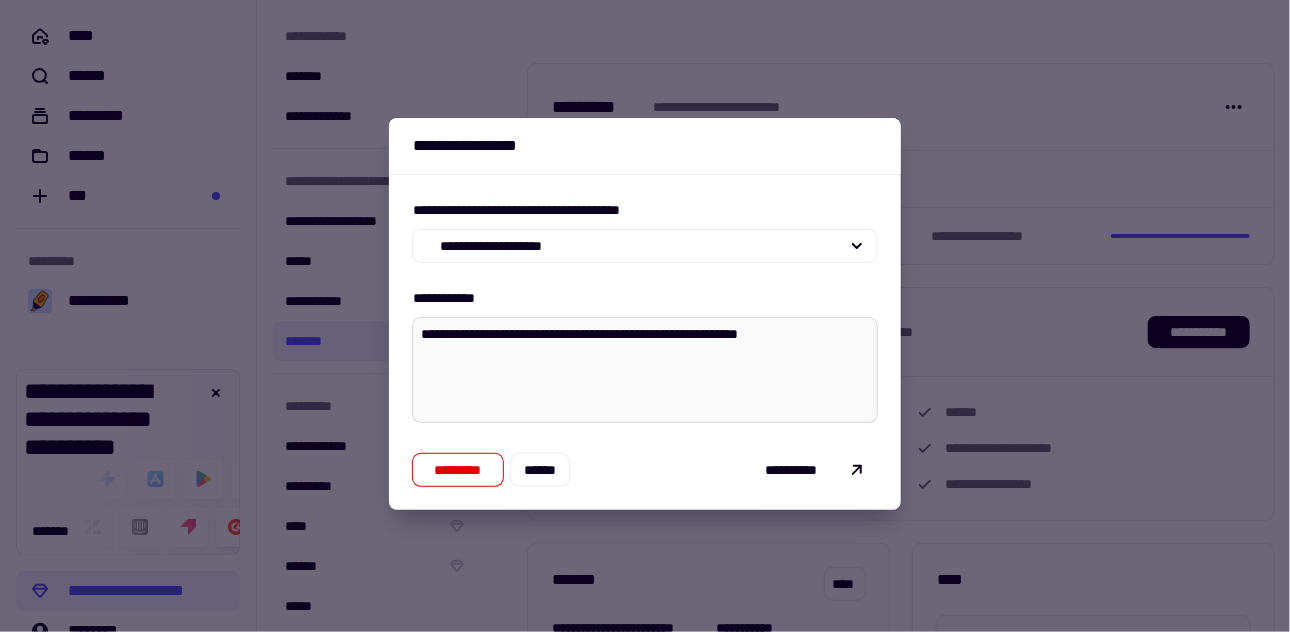 type on "*" 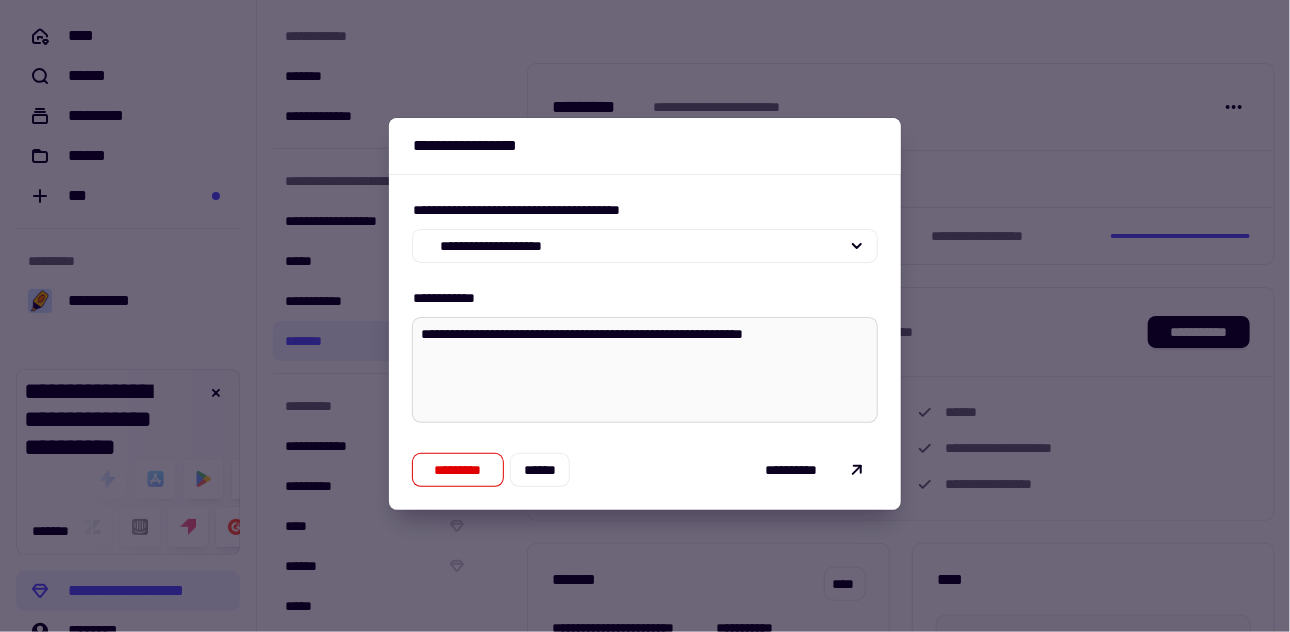 type on "*" 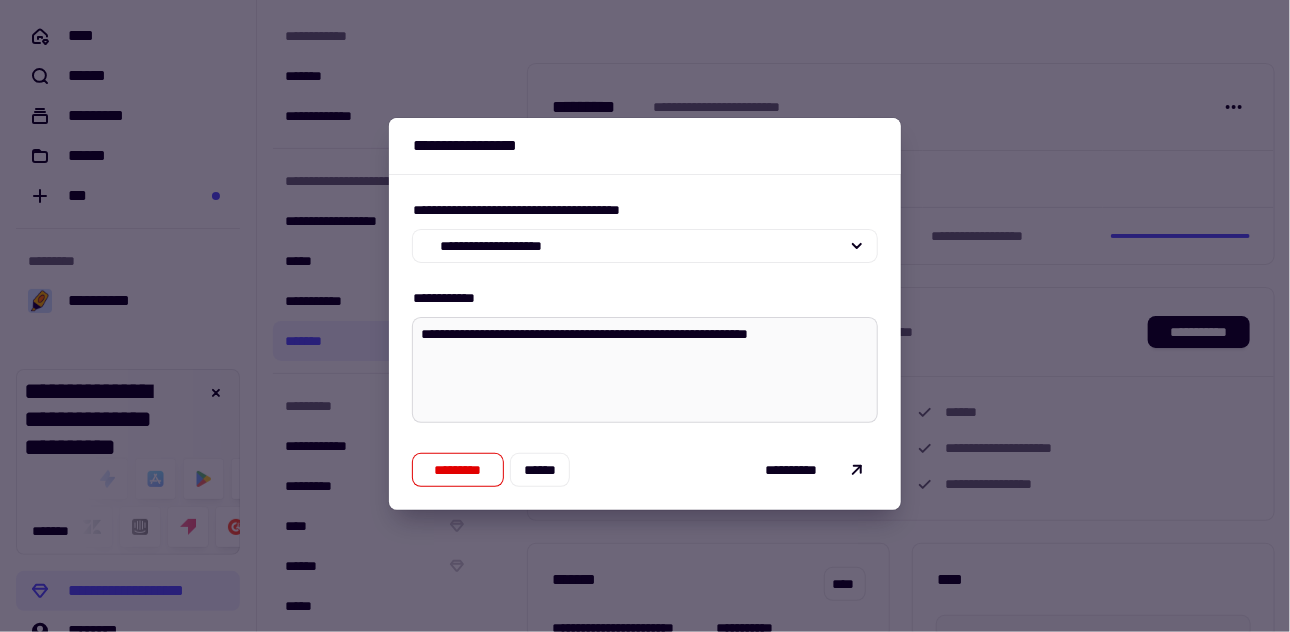type on "*" 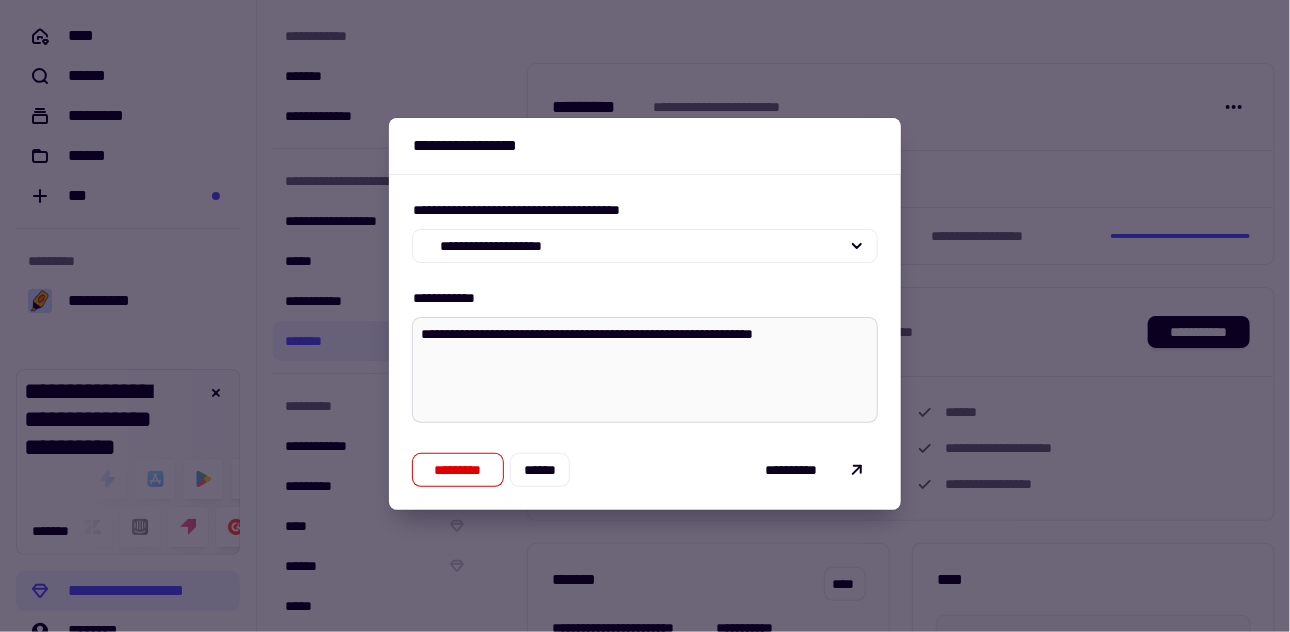 type on "*" 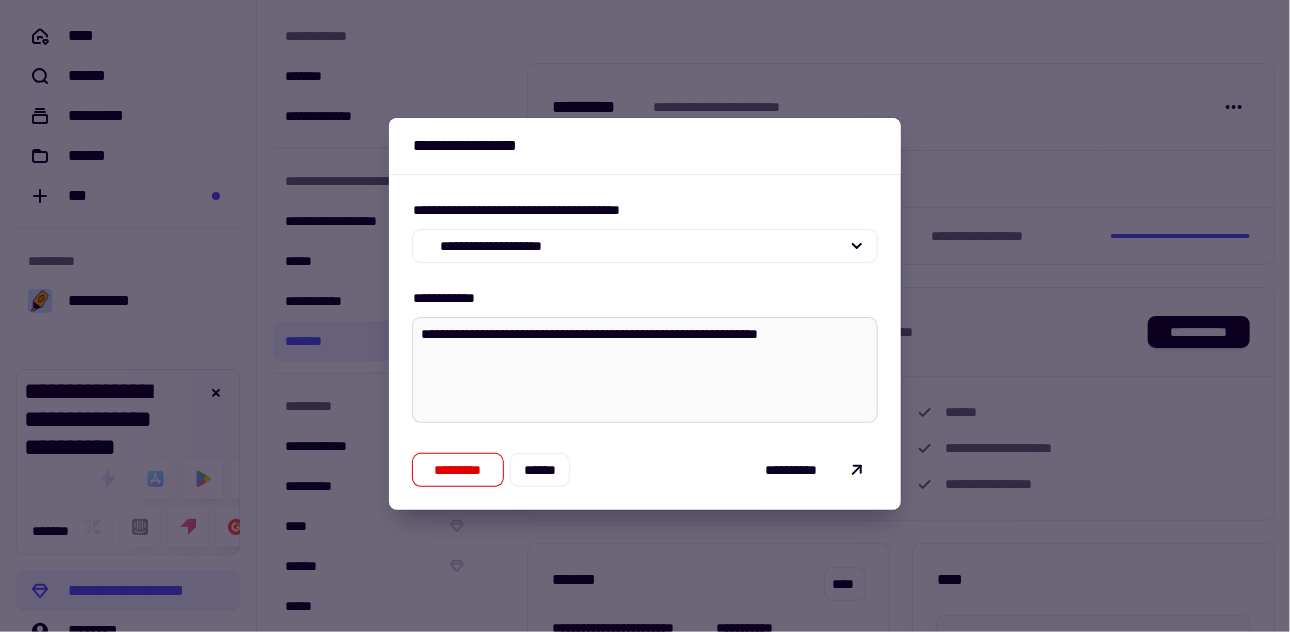 type on "*" 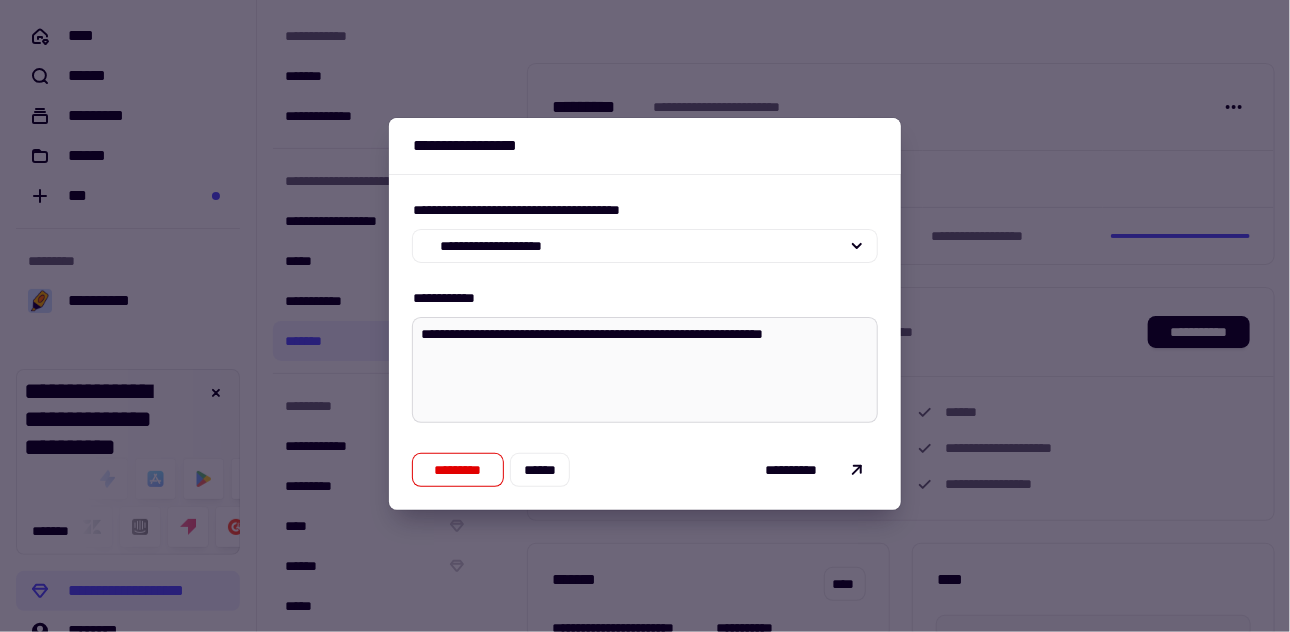 type on "**********" 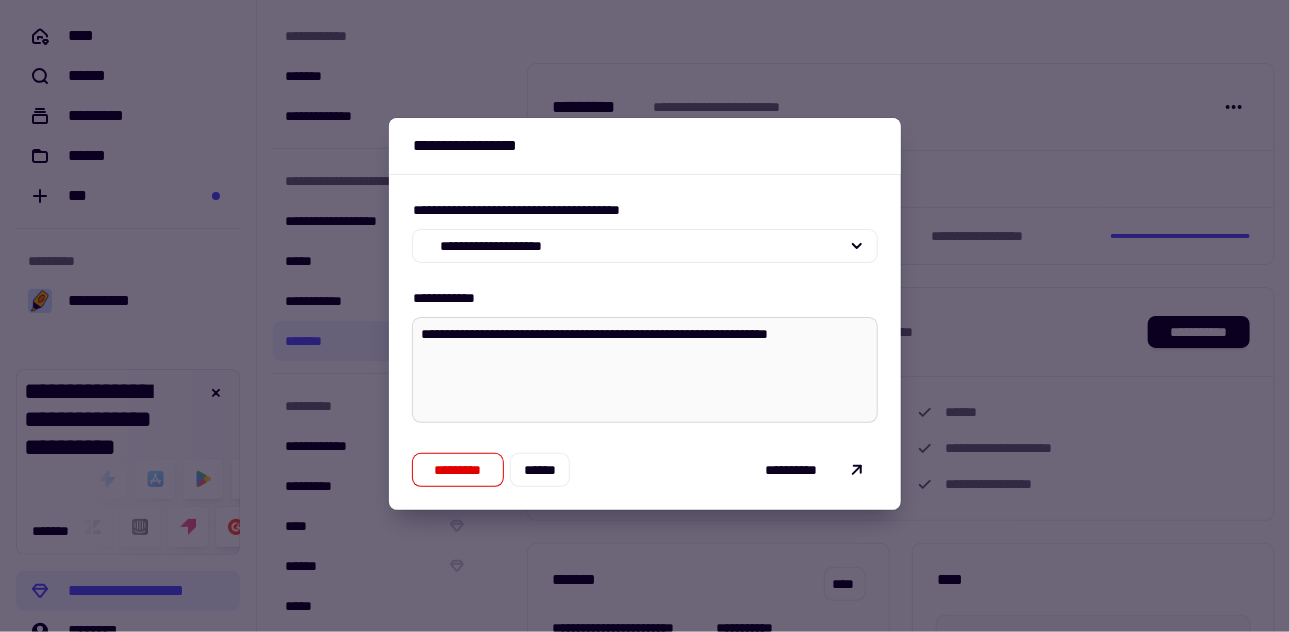 type on "*" 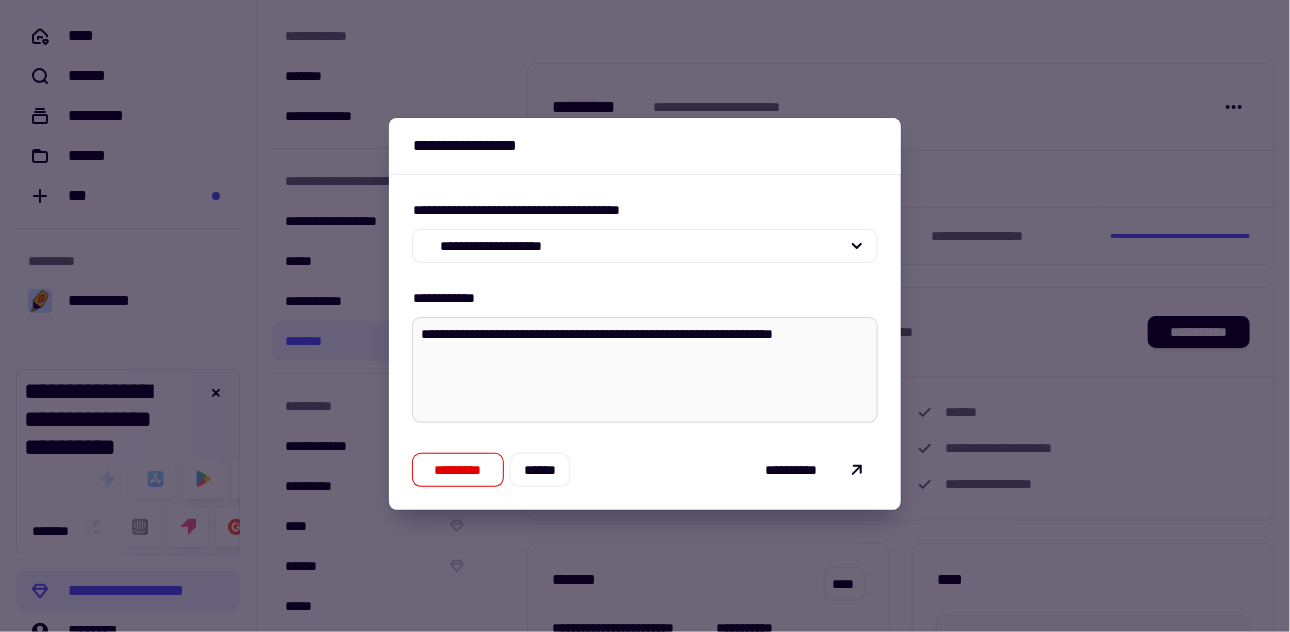type on "*" 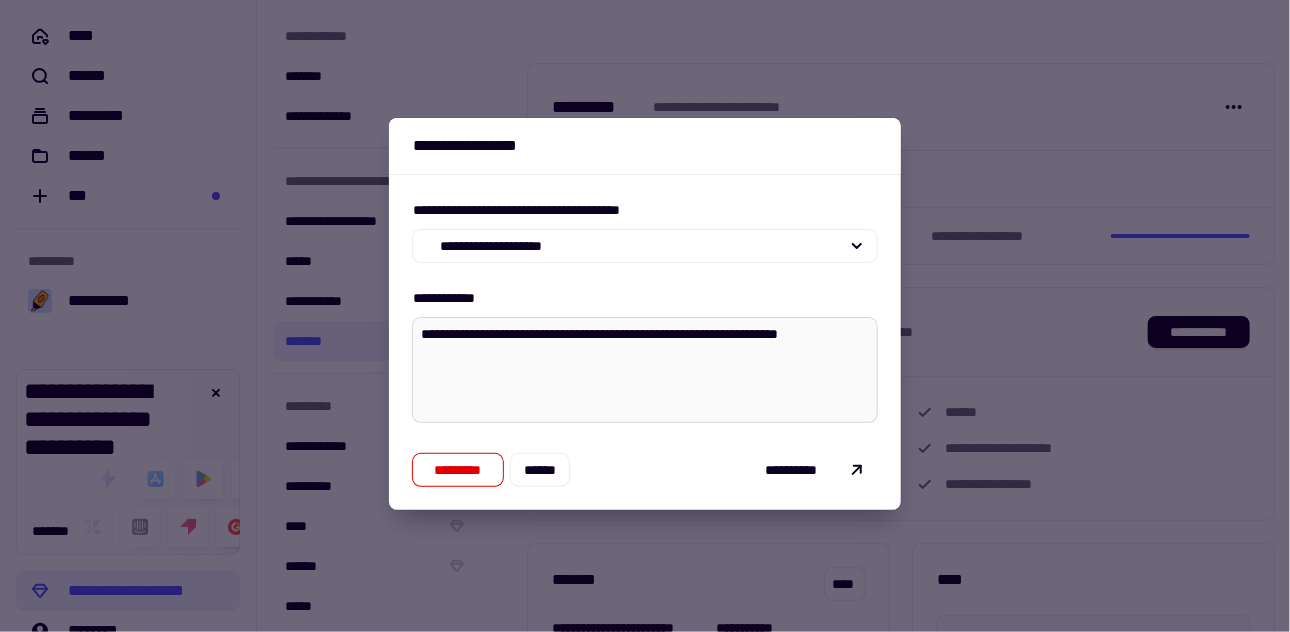 type on "*" 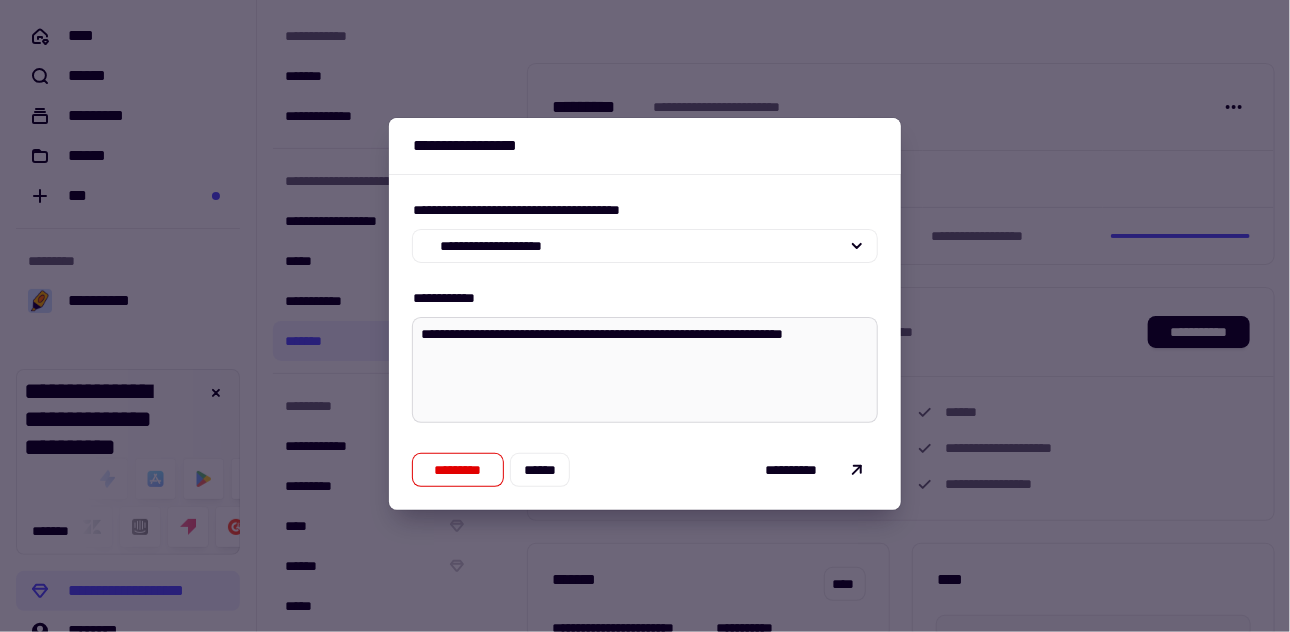 type on "*" 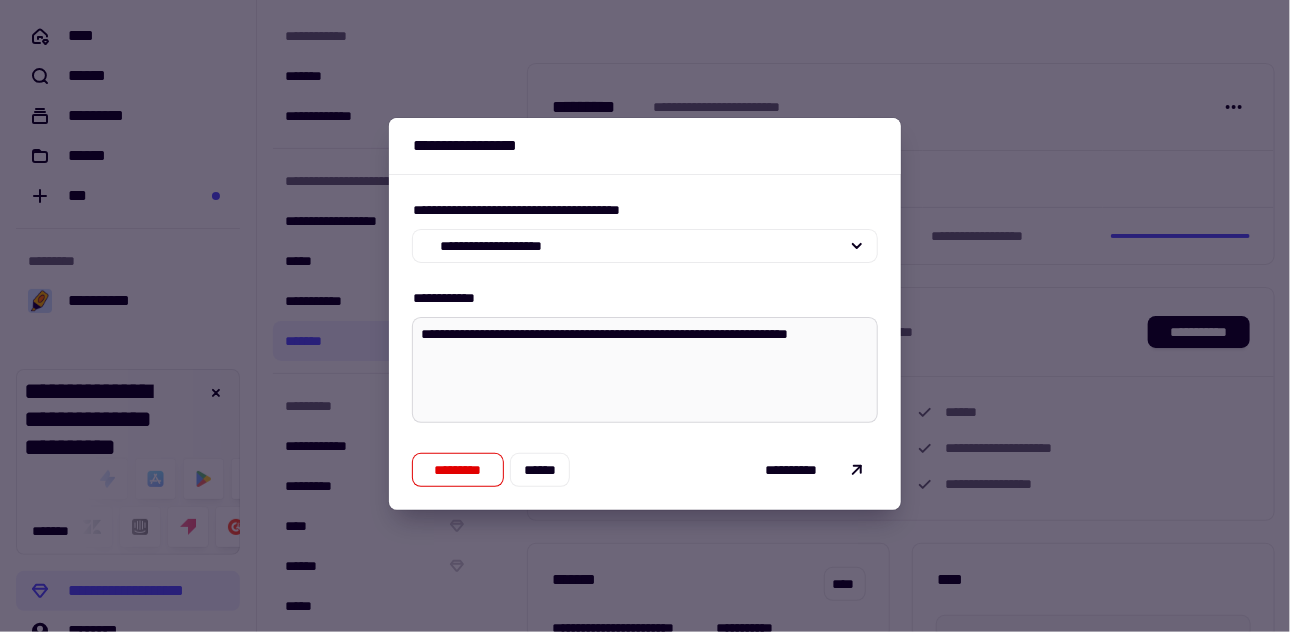 type on "*" 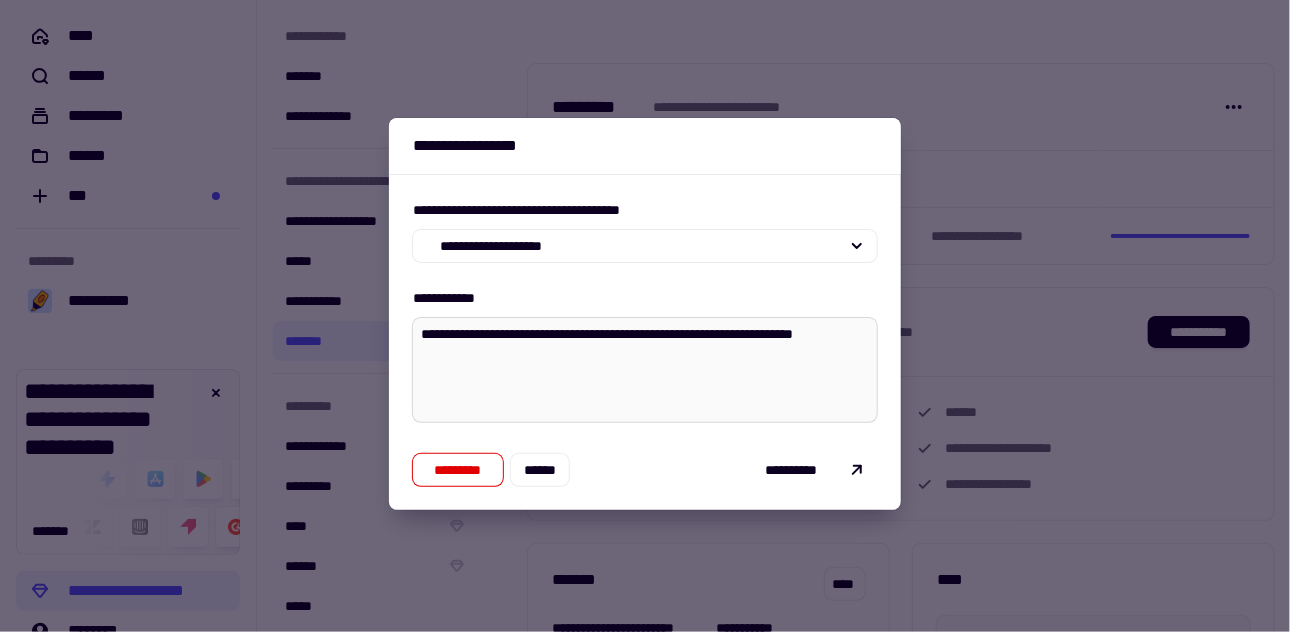 type on "*" 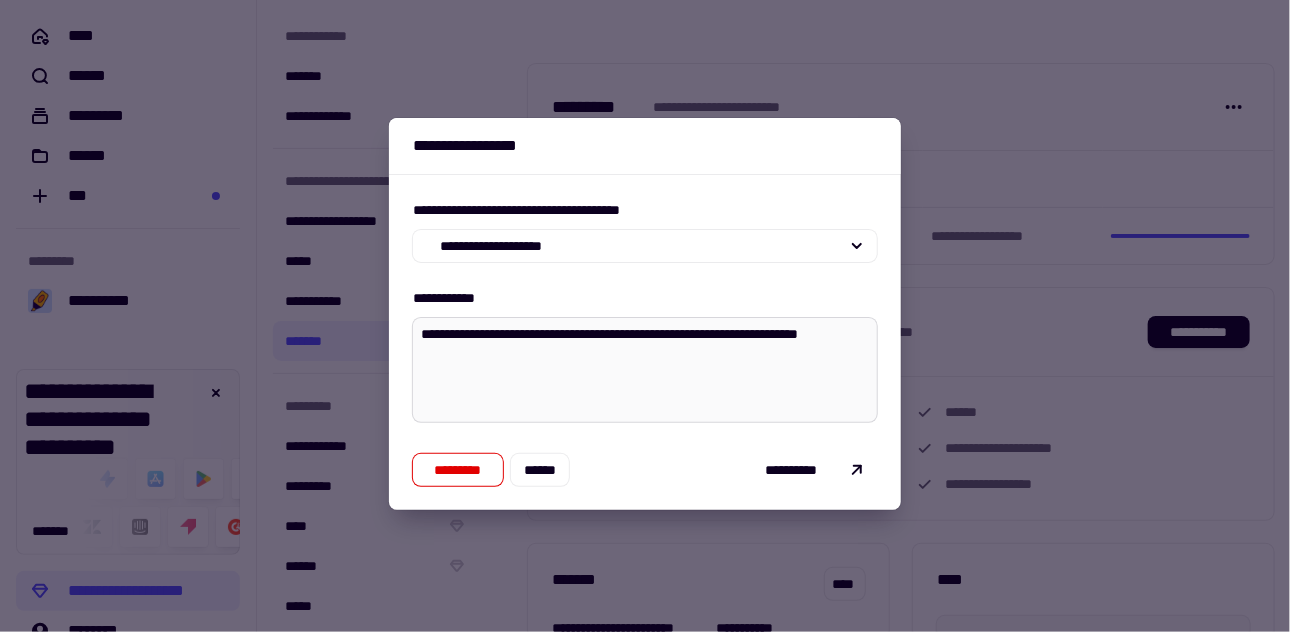 type on "*" 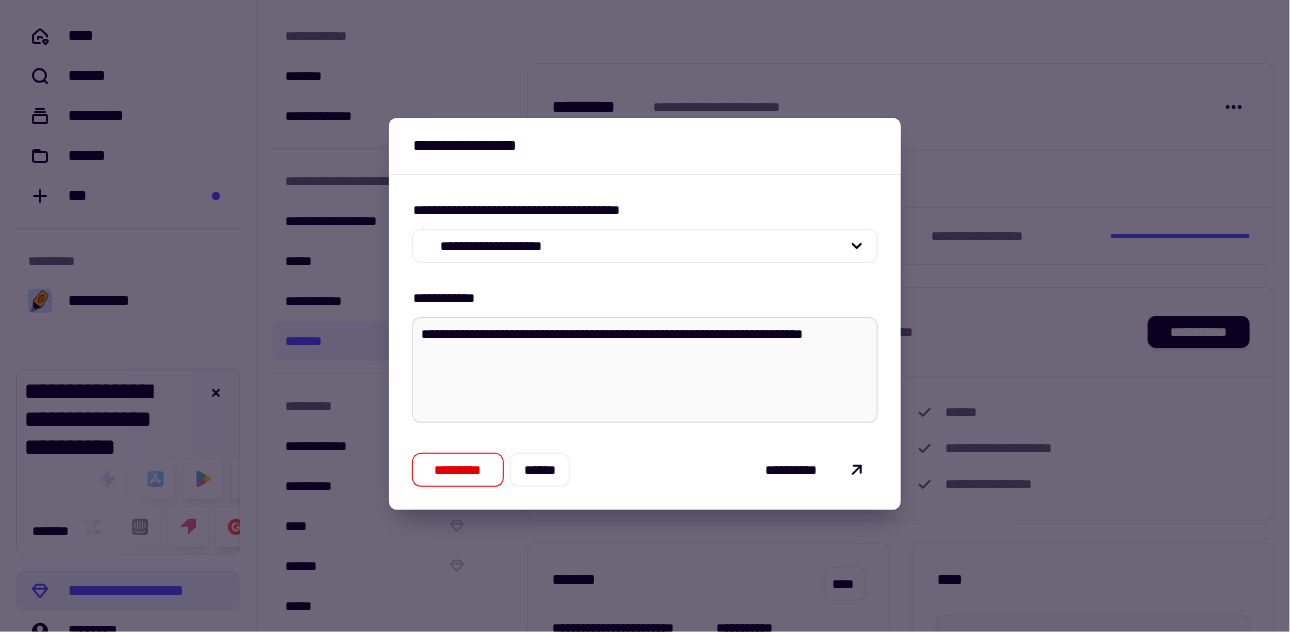 type on "*" 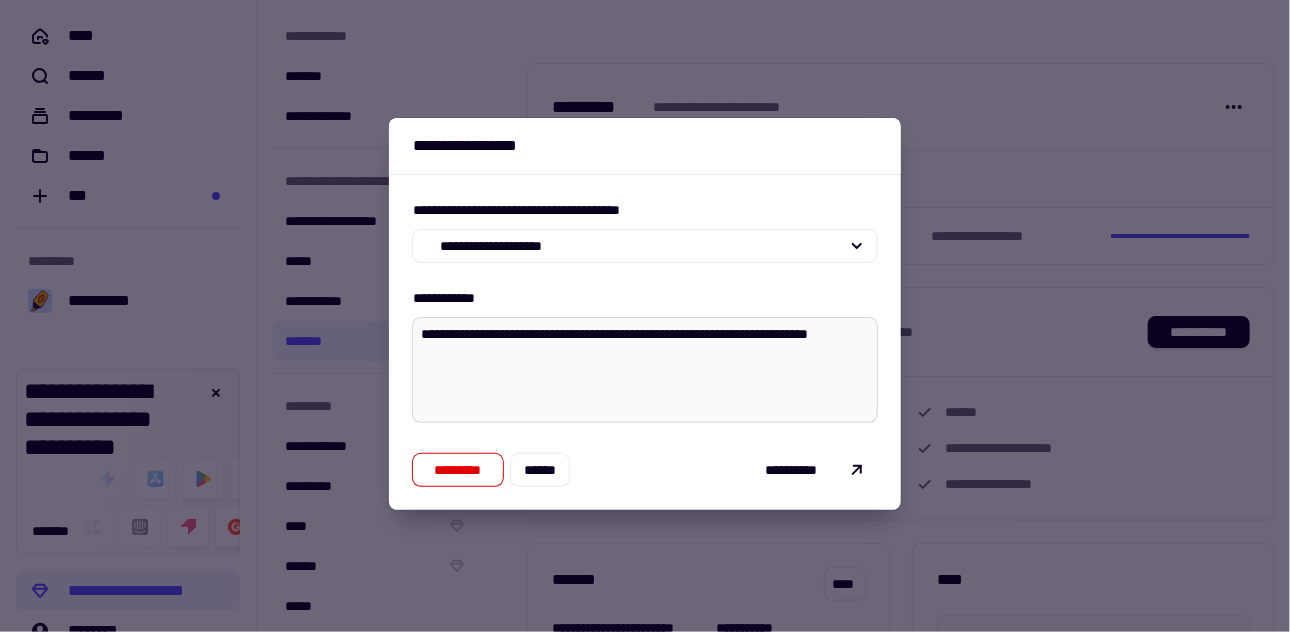 type on "*" 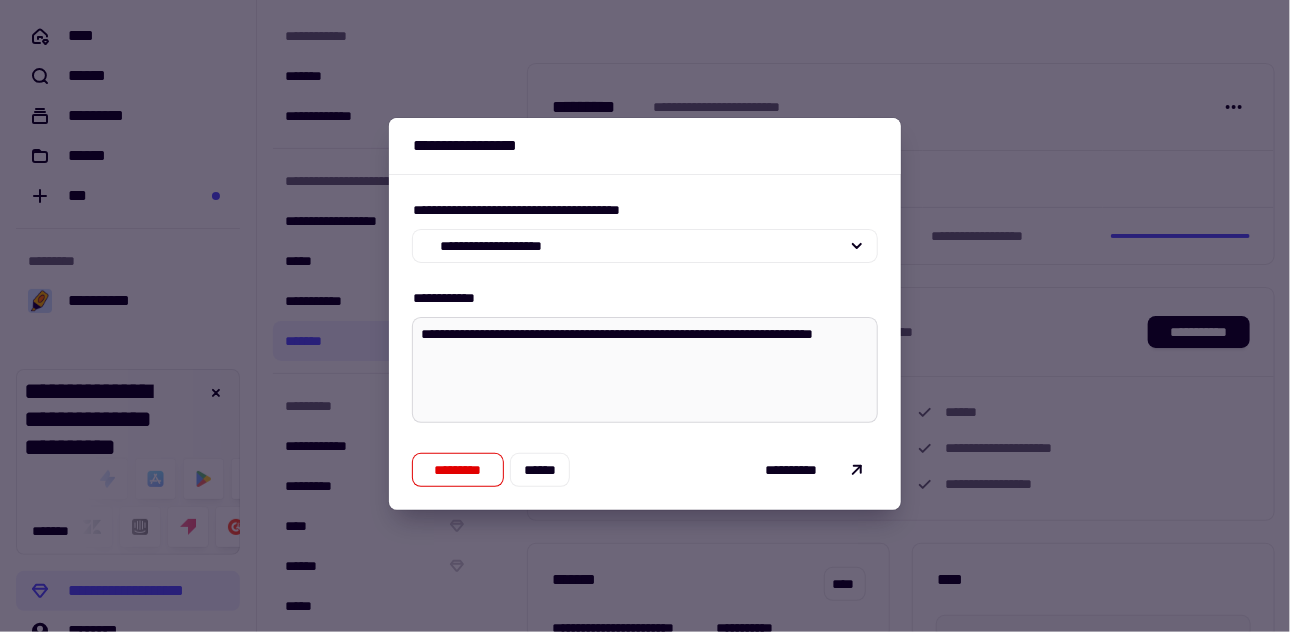 type on "*" 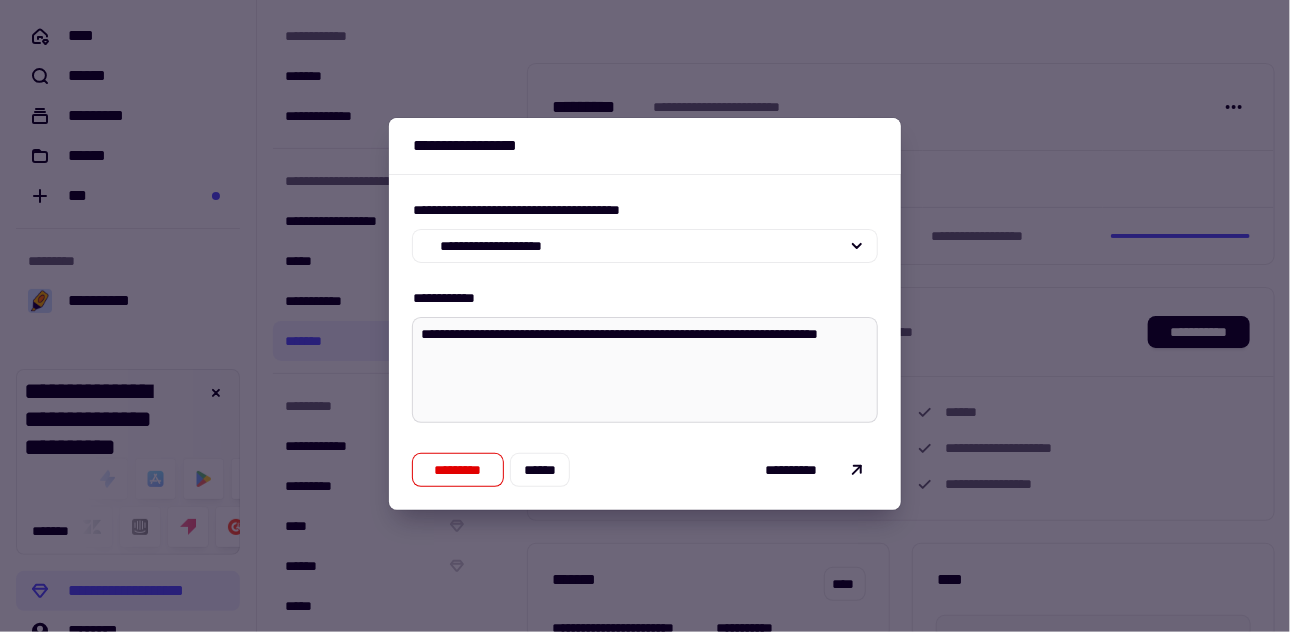 type on "*" 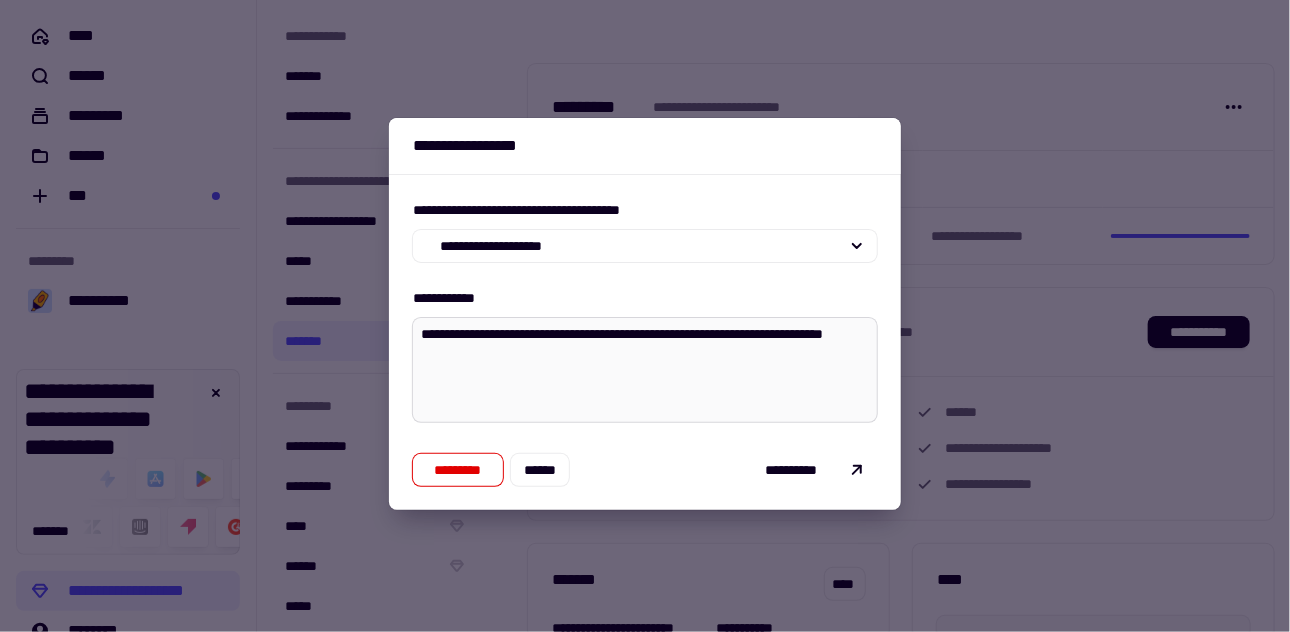 type on "*" 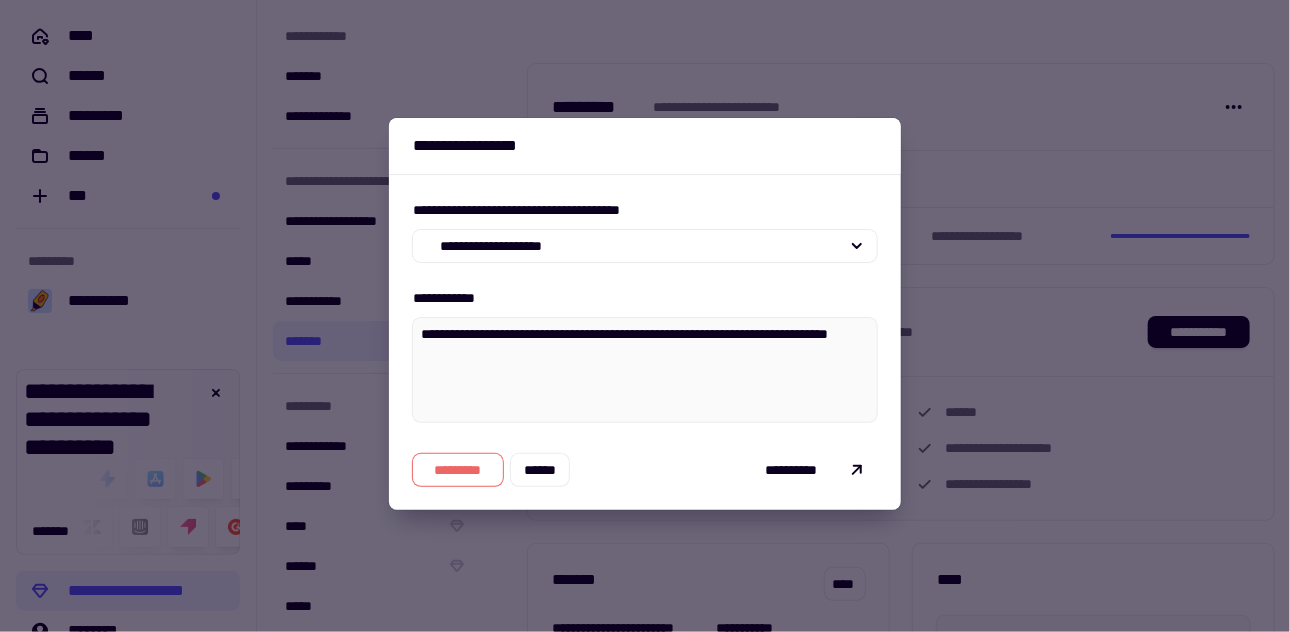 type on "**********" 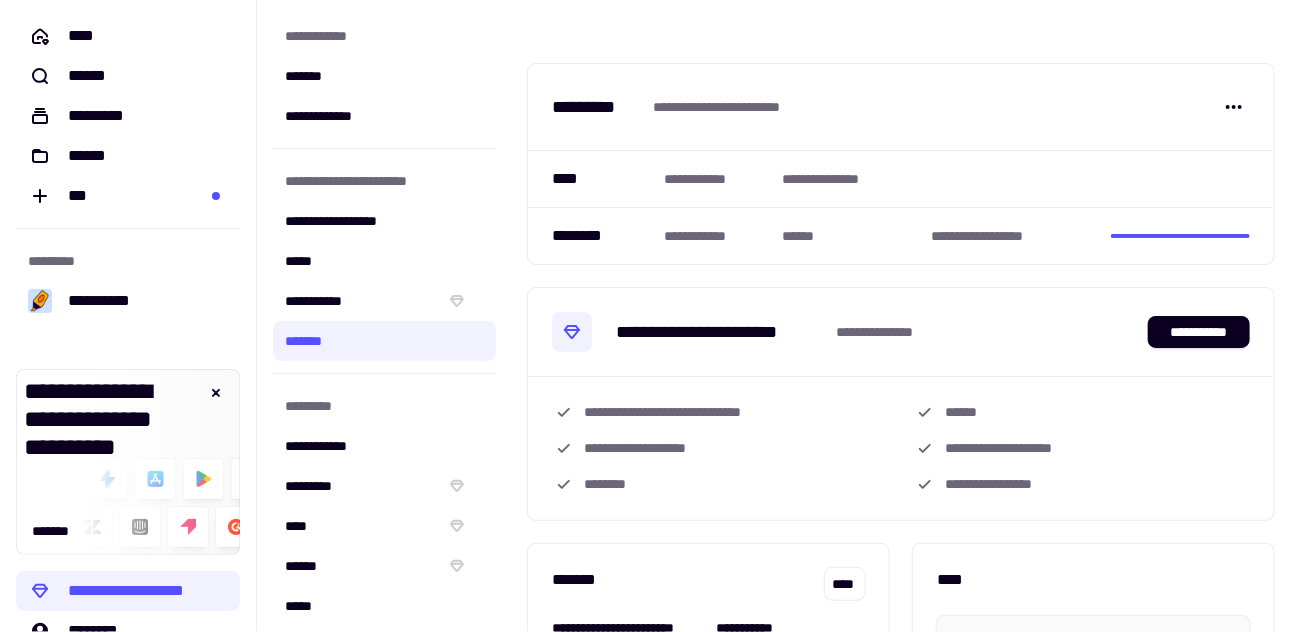 click on "**********" at bounding box center [724, 107] 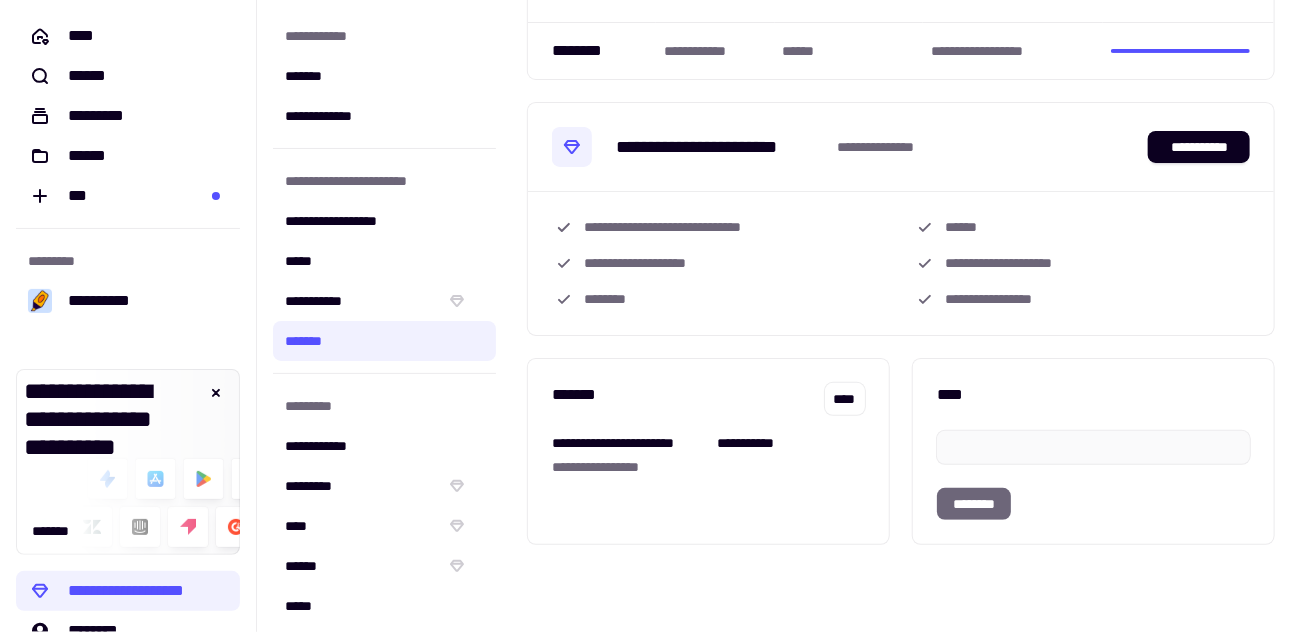 scroll, scrollTop: 199, scrollLeft: 0, axis: vertical 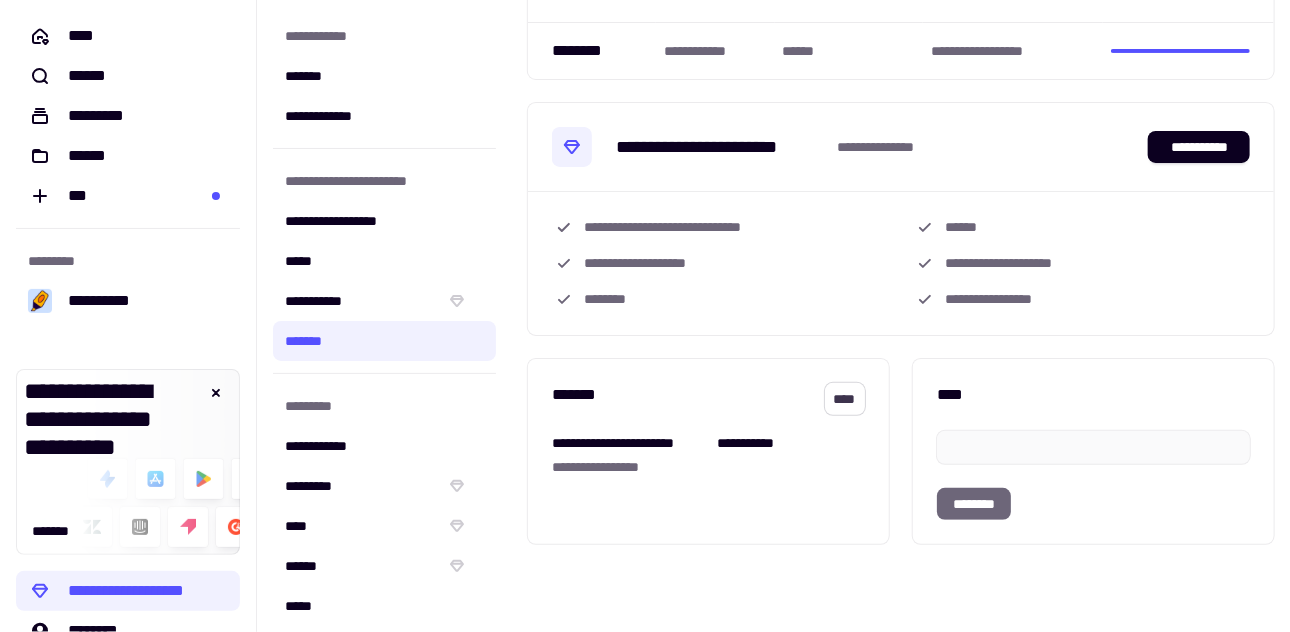 click on "****" 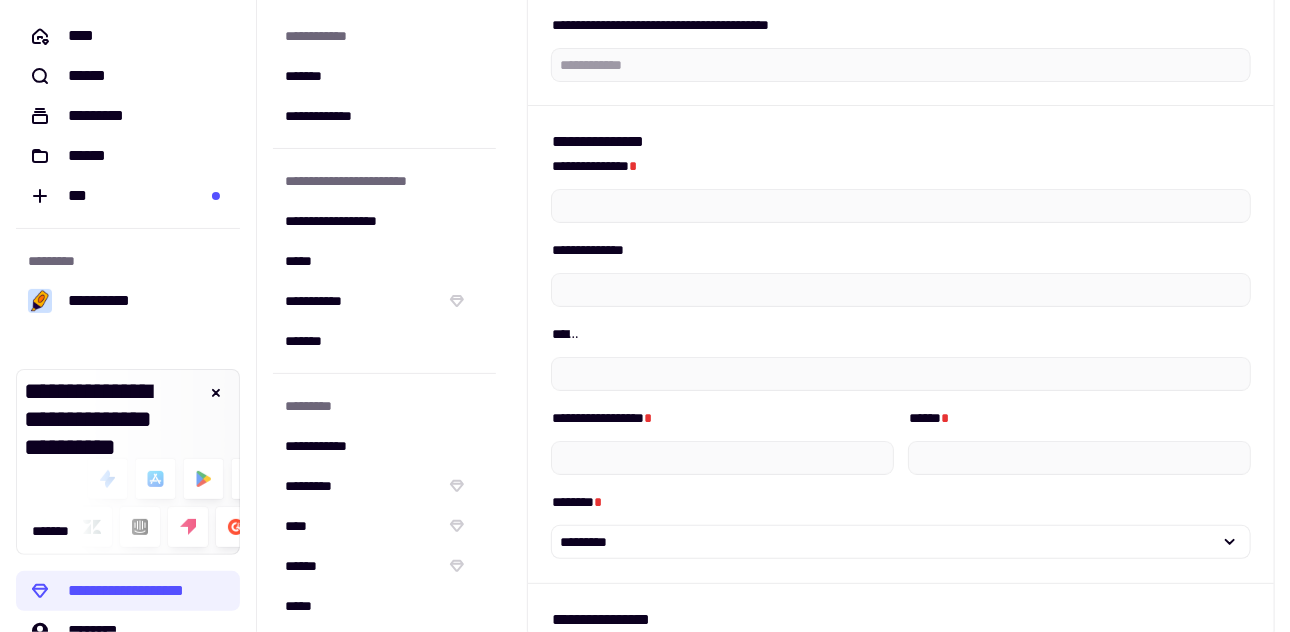 scroll, scrollTop: 672, scrollLeft: 0, axis: vertical 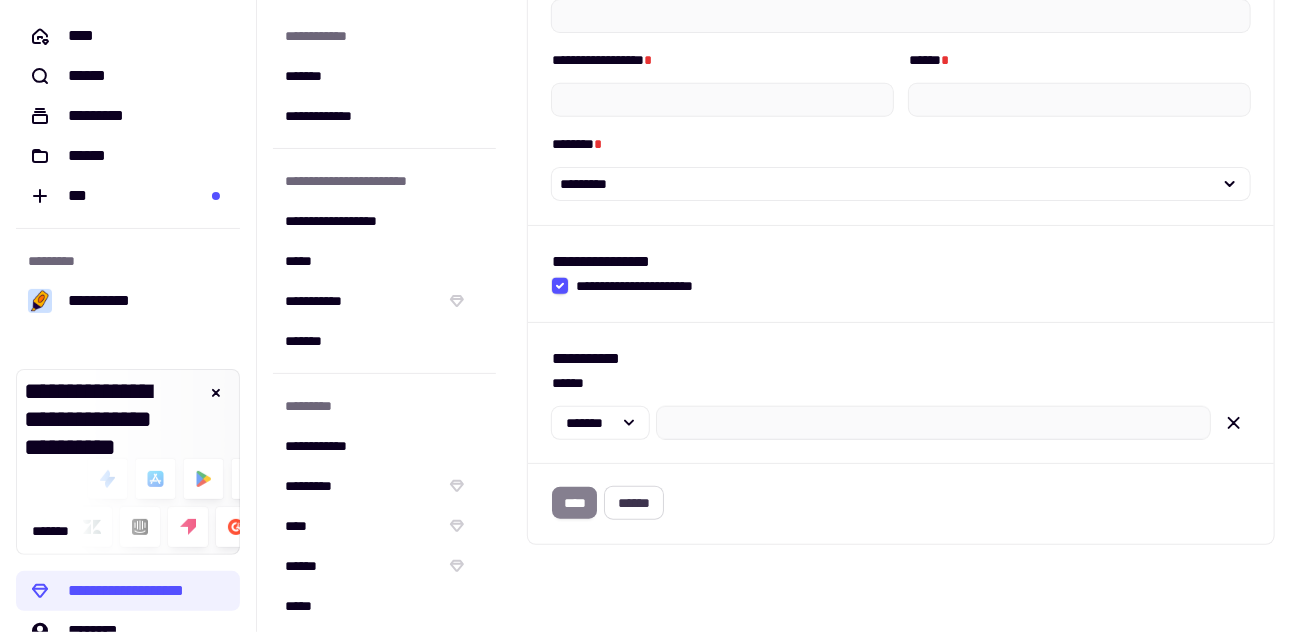 click on "******" 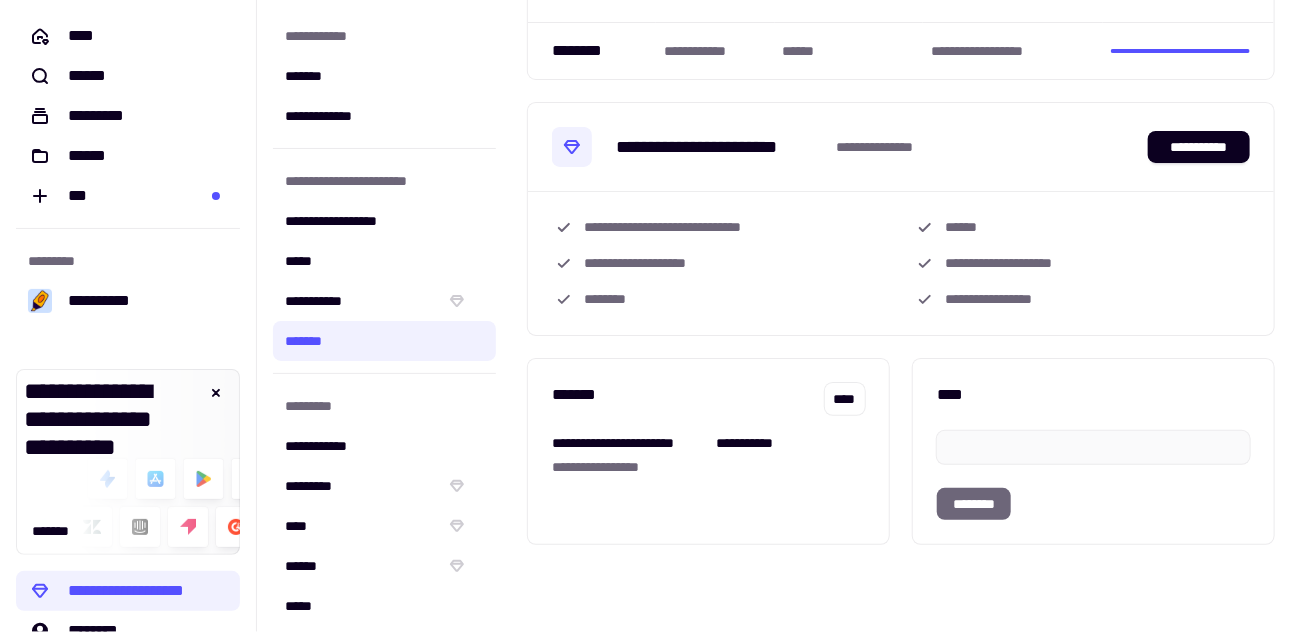 scroll, scrollTop: 190, scrollLeft: 0, axis: vertical 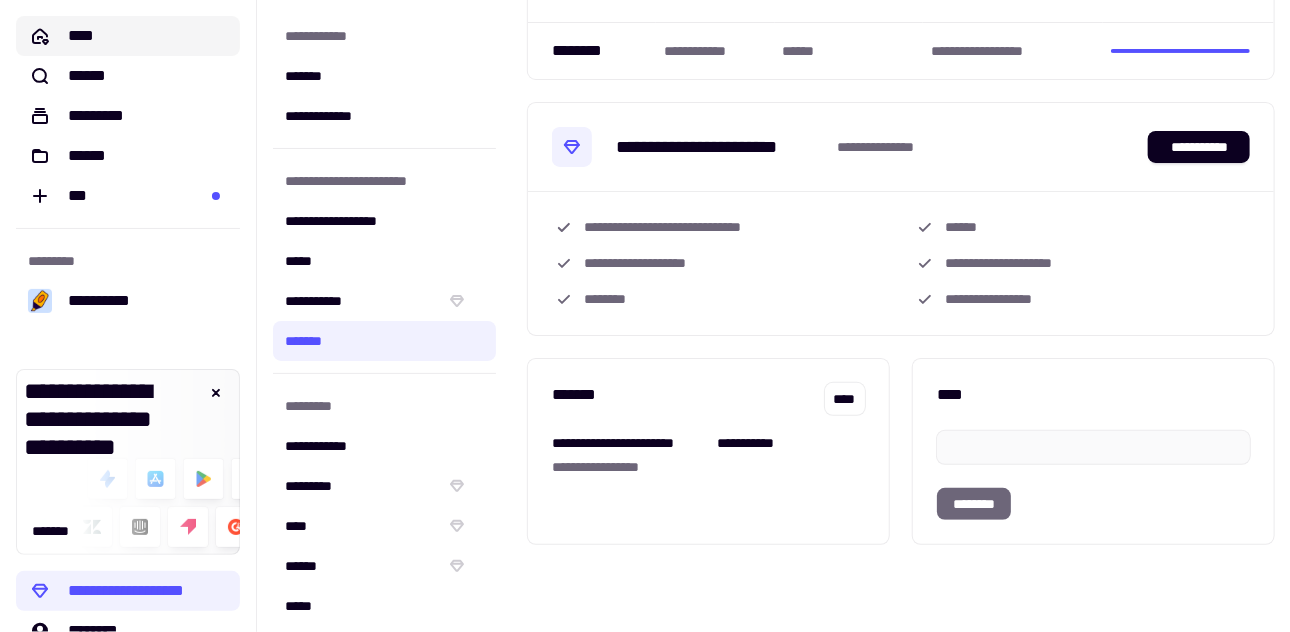 click on "****" 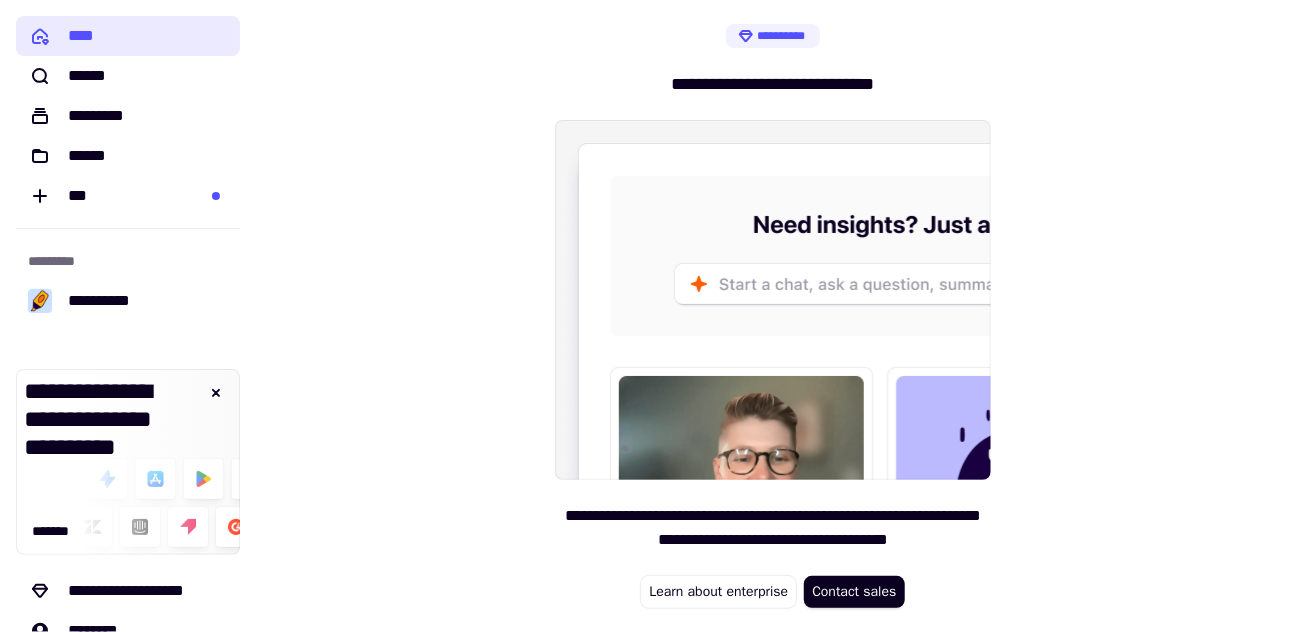 click on "****" 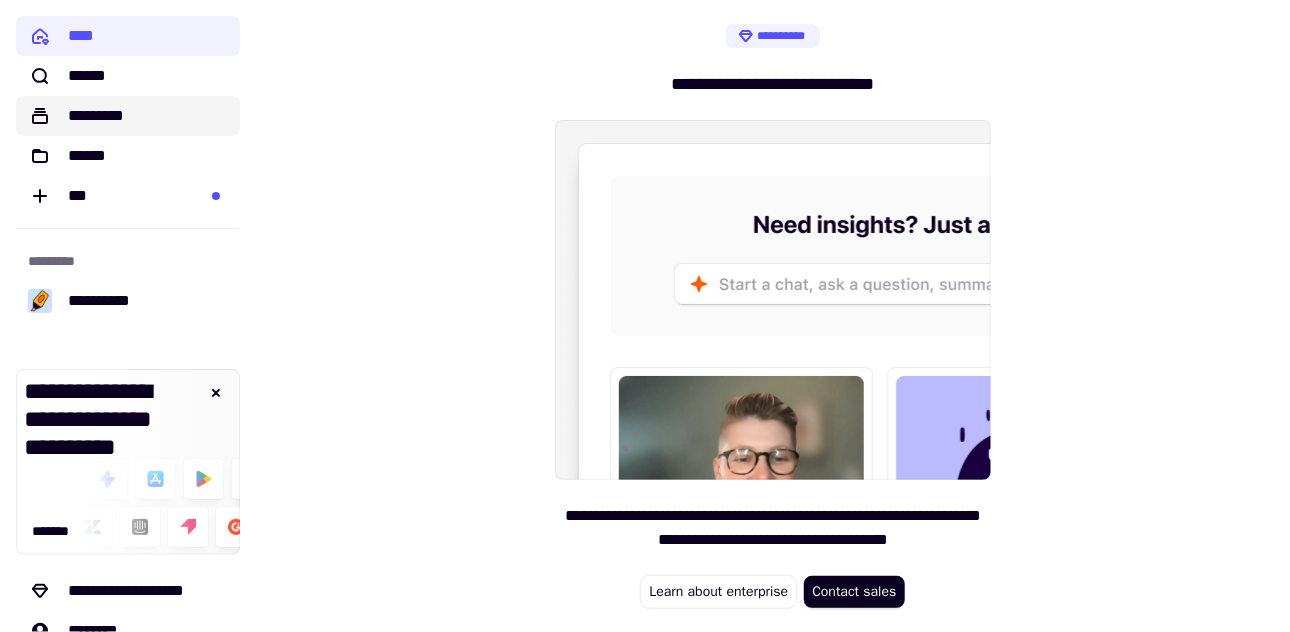 click on "*********" 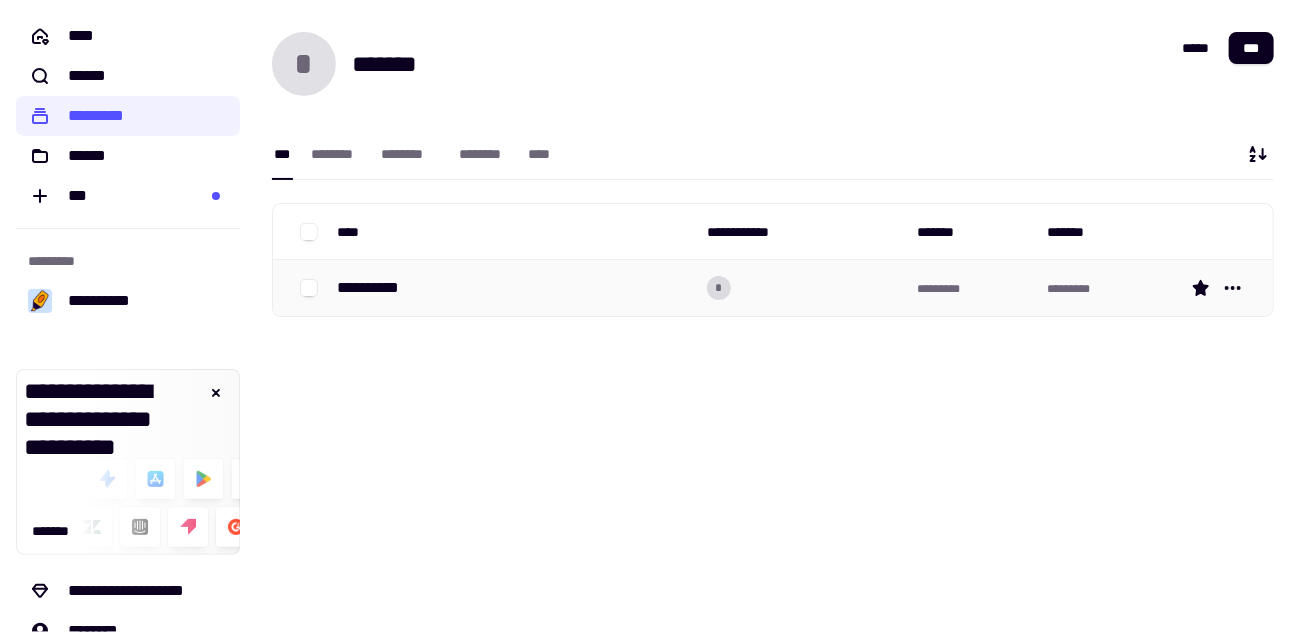 click on "**********" at bounding box center (514, 288) 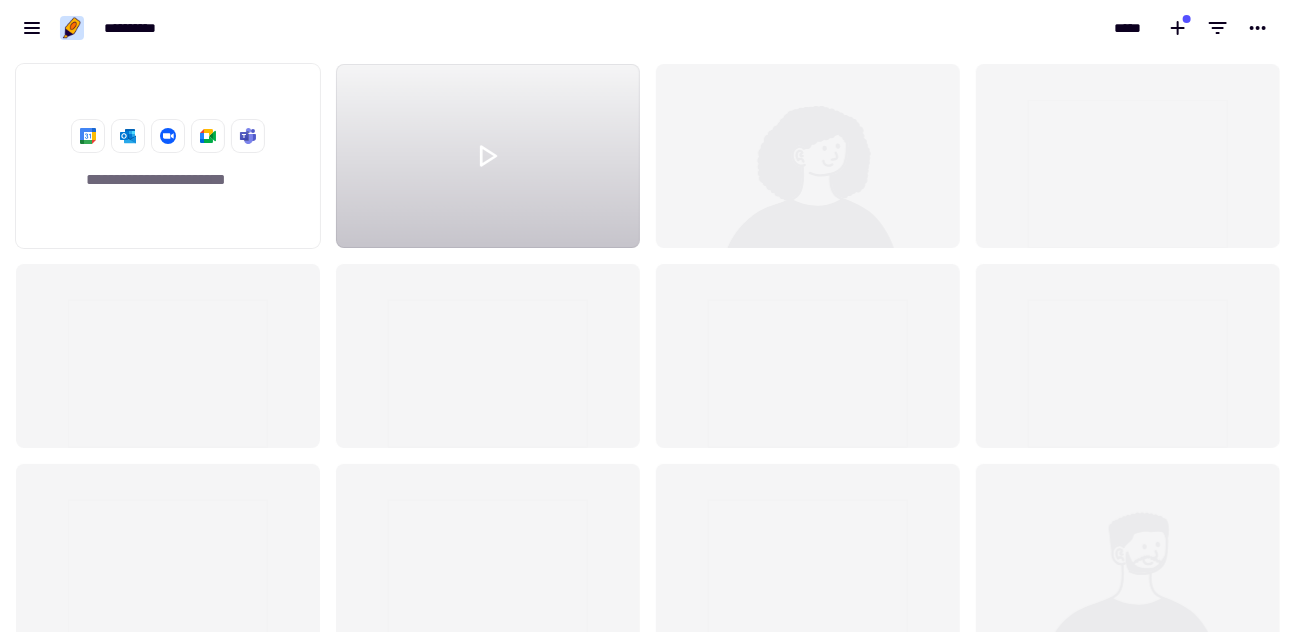 scroll, scrollTop: 16, scrollLeft: 16, axis: both 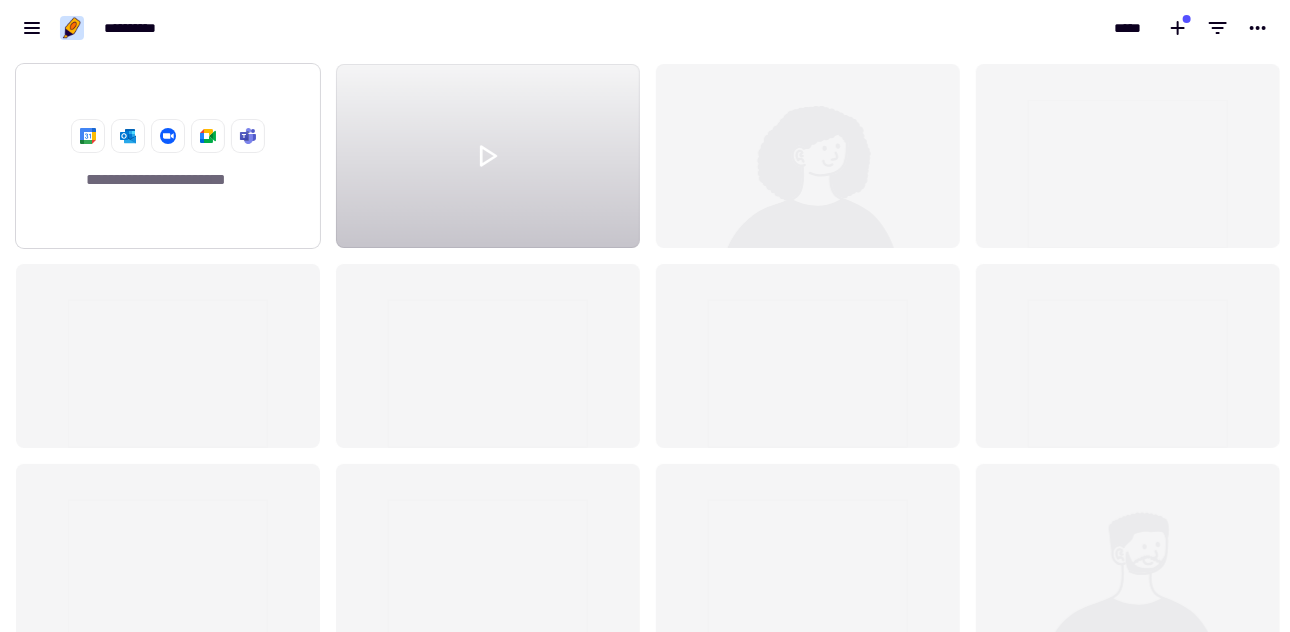 click 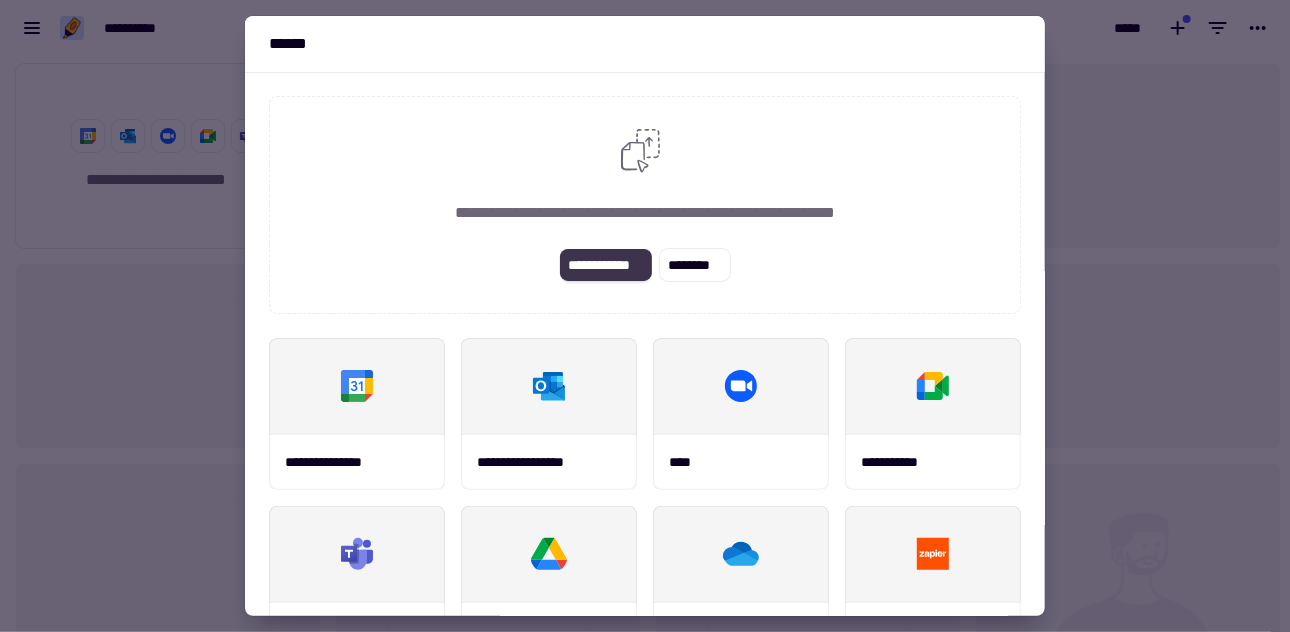 click on "**********" 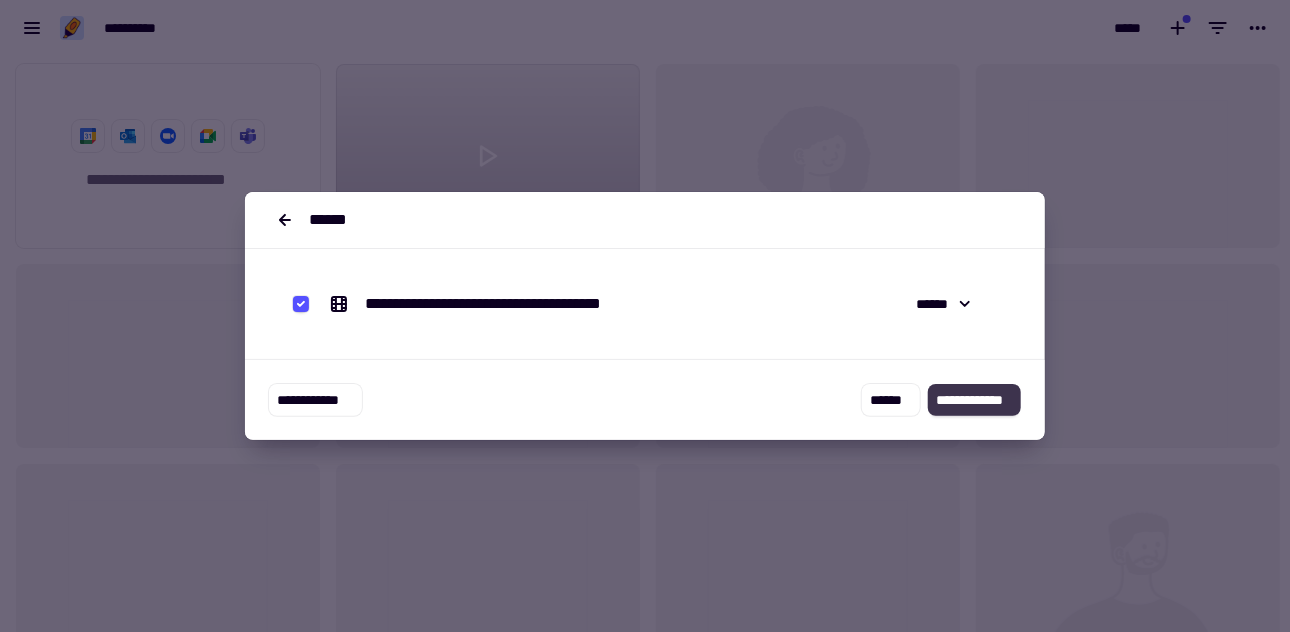 click on "**********" 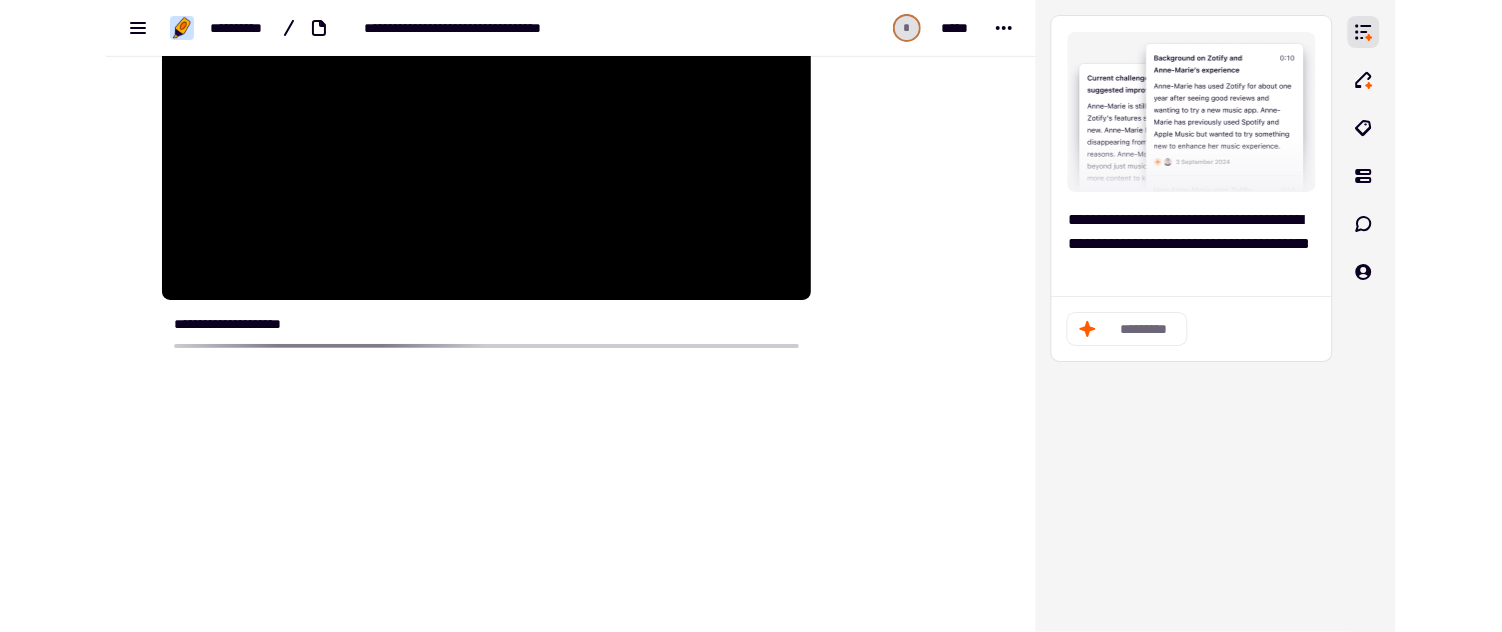 scroll, scrollTop: 0, scrollLeft: 0, axis: both 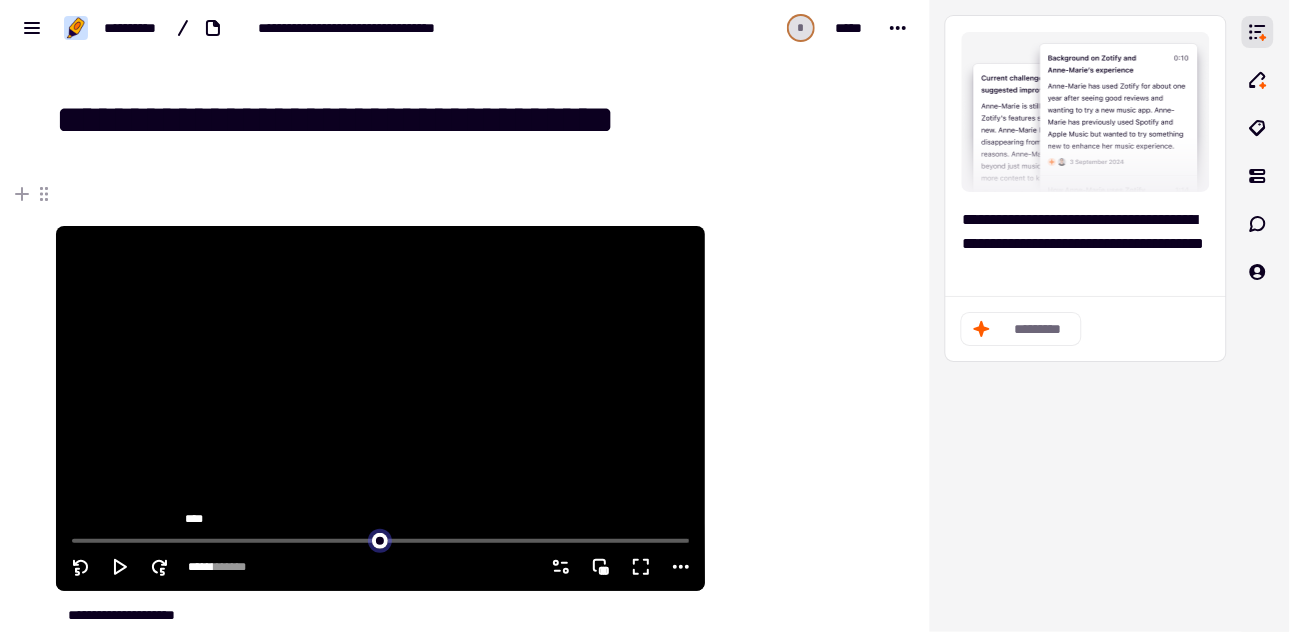 click at bounding box center (380, 539) 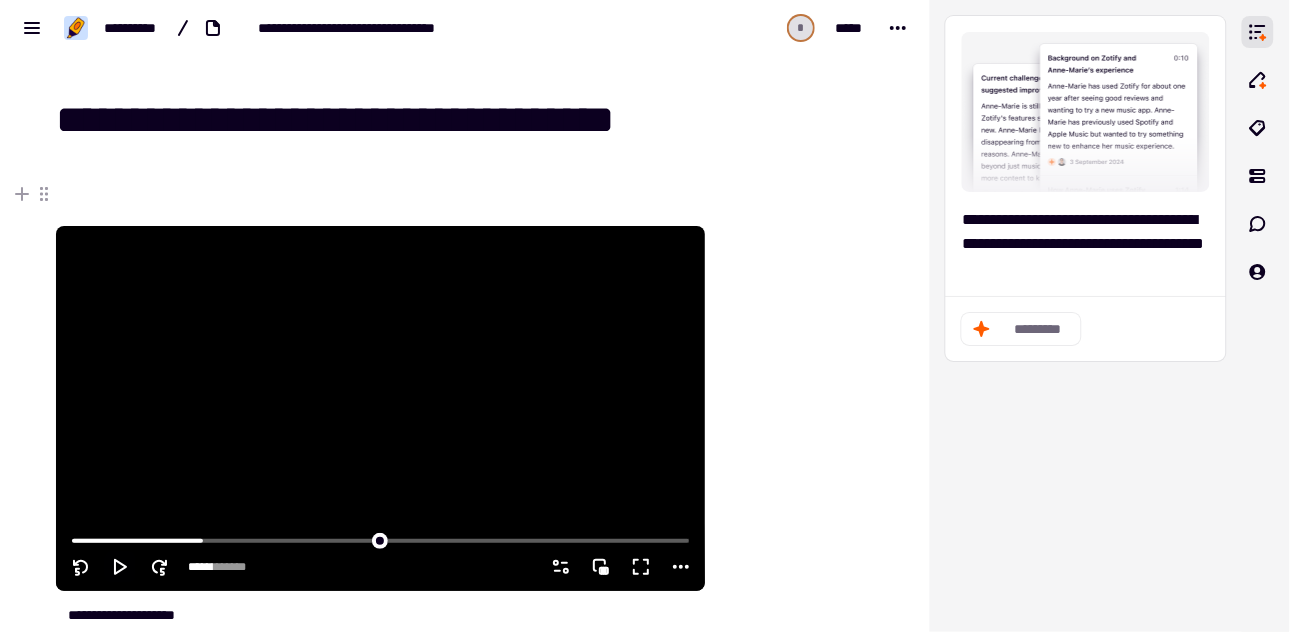 click 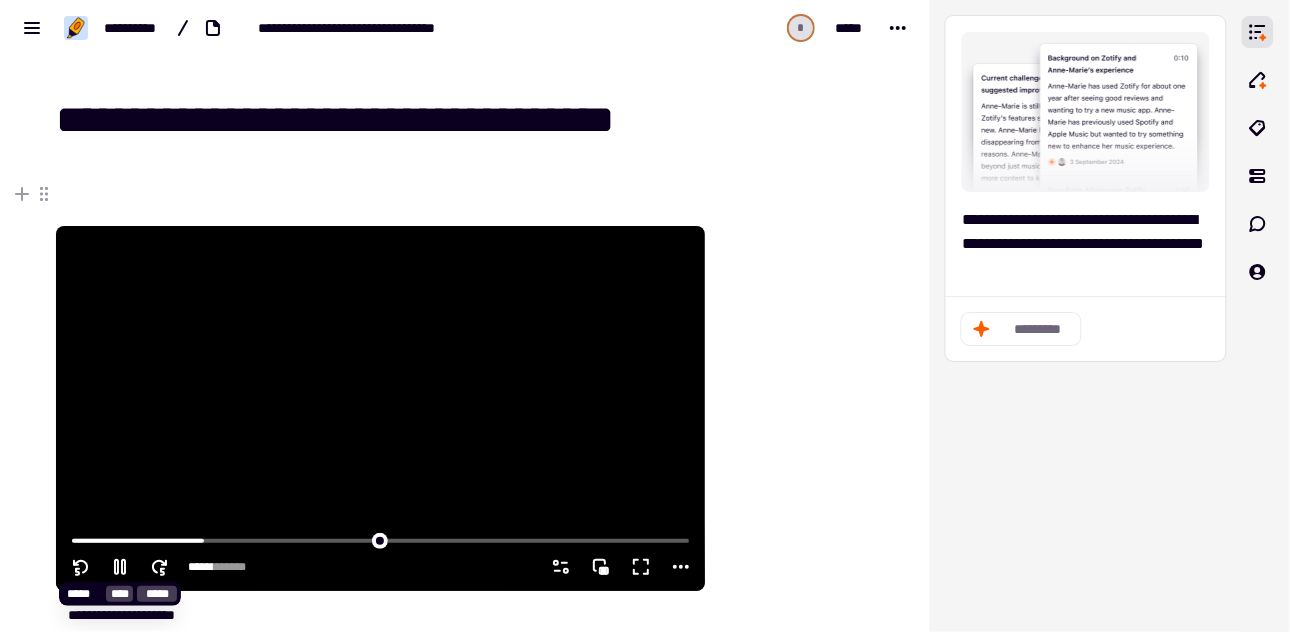 type on "******" 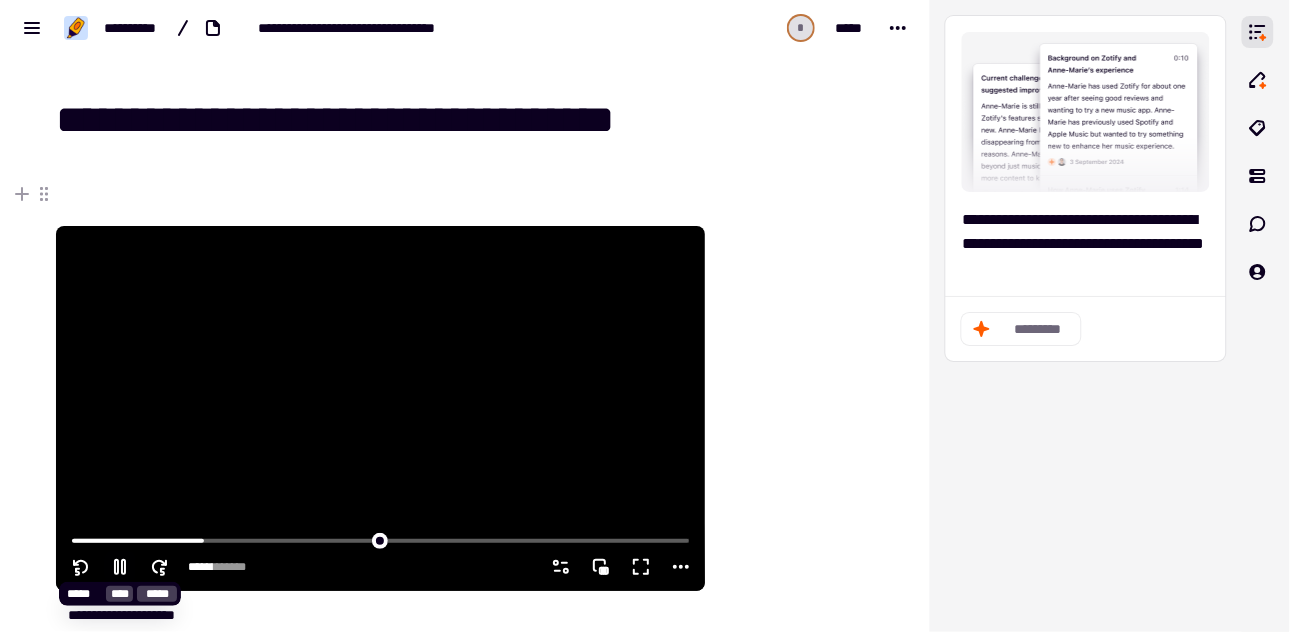 type 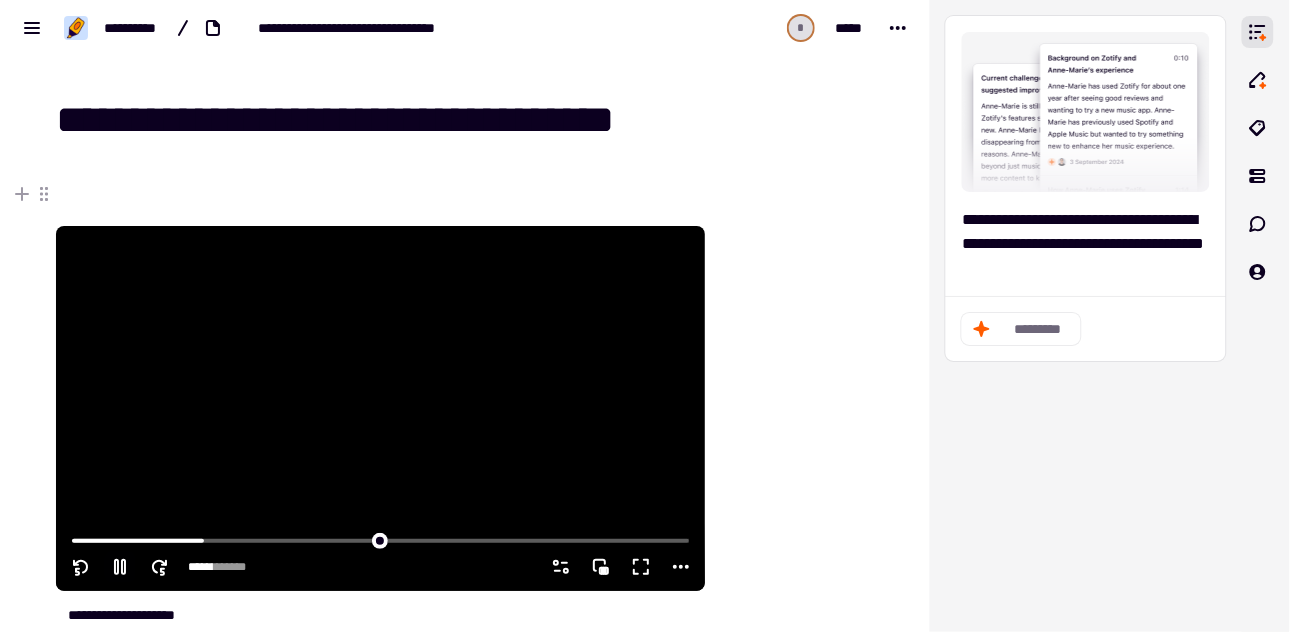 click 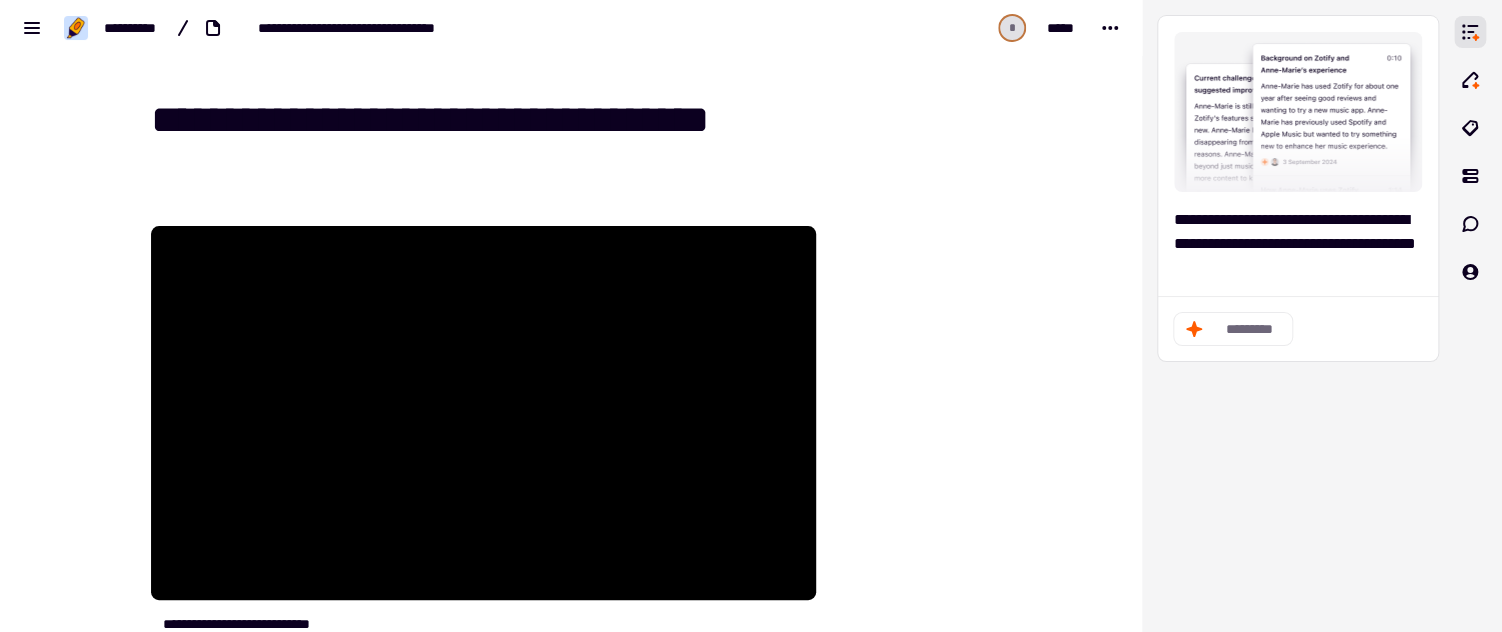 type on "******" 